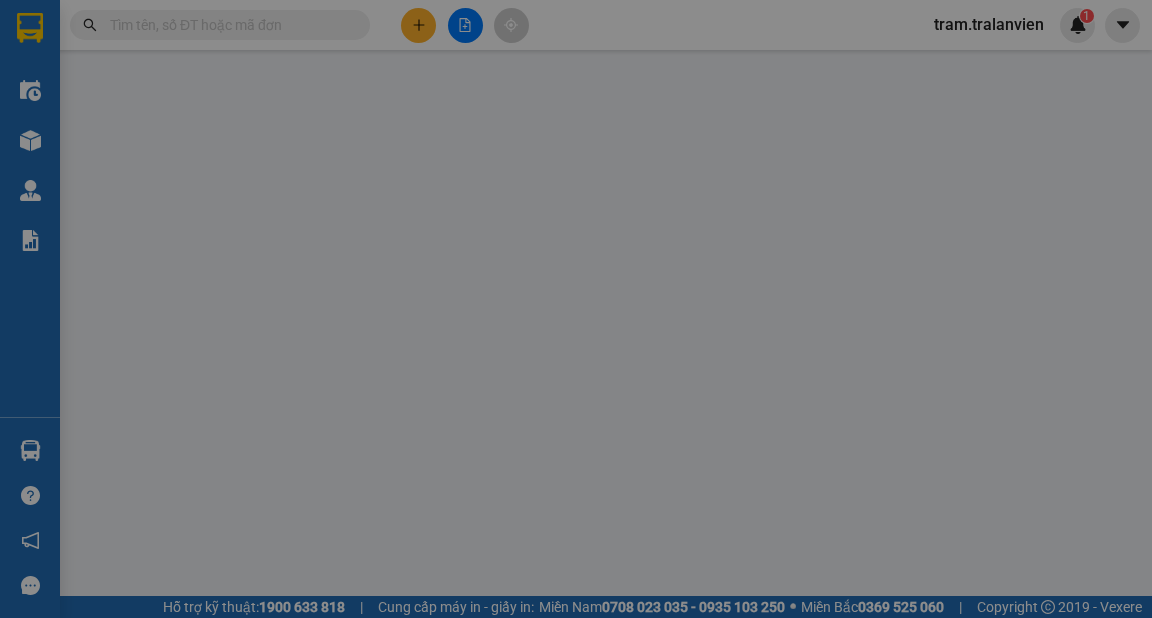 scroll, scrollTop: 0, scrollLeft: 0, axis: both 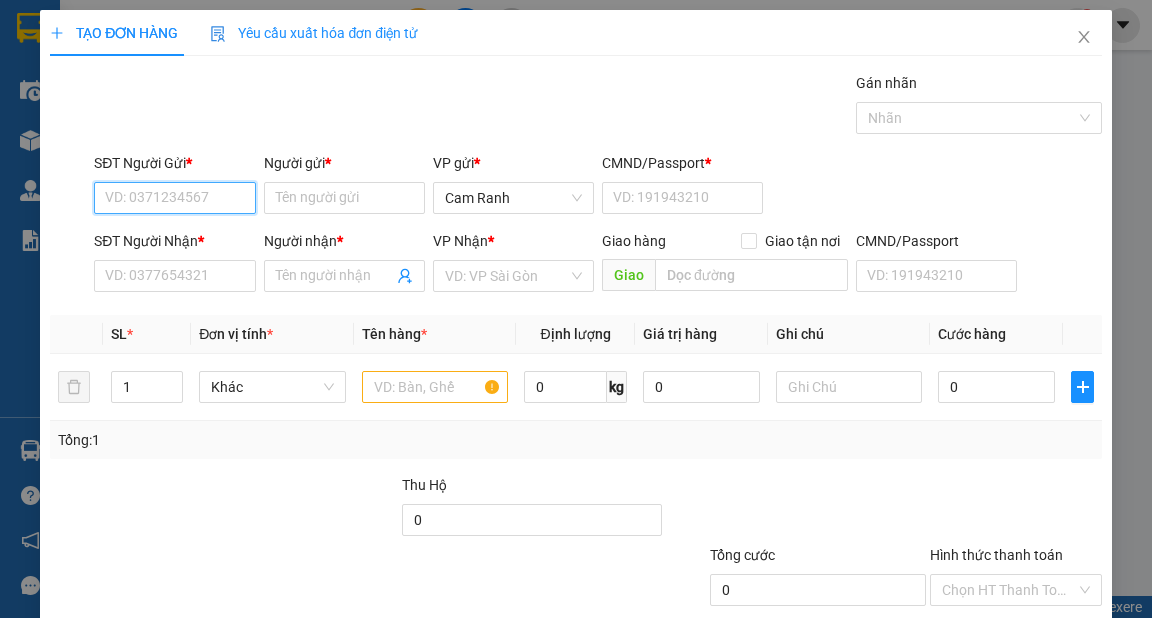 click on "SĐT Người Gửi  *" at bounding box center (174, 198) 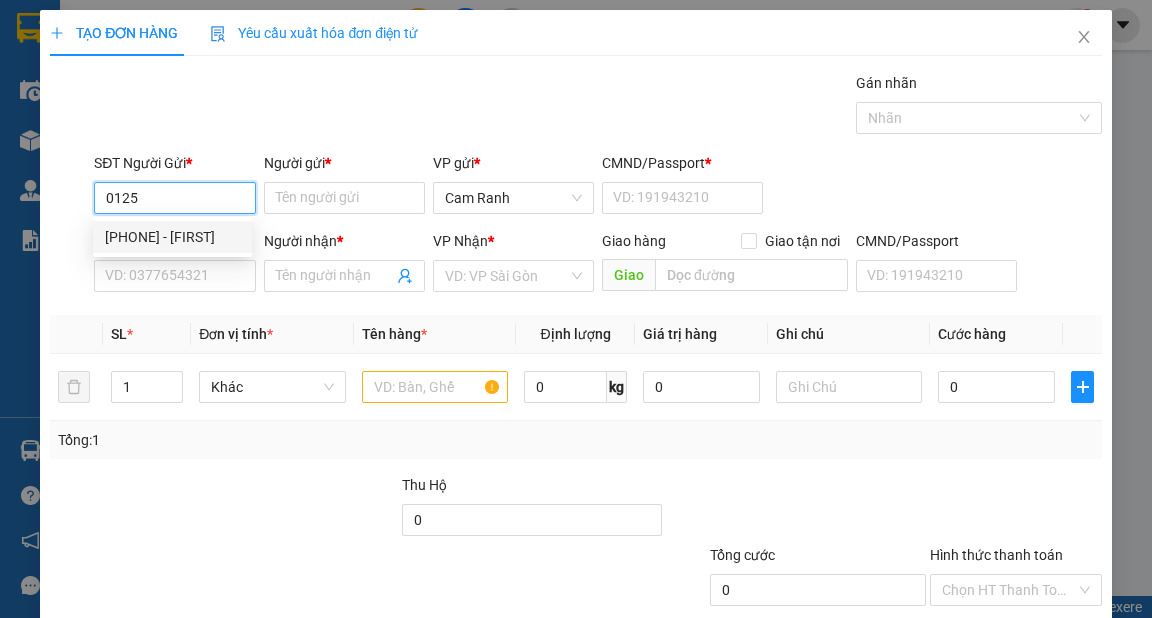 click on "[PHONE] - [FIRST]" at bounding box center [172, 237] 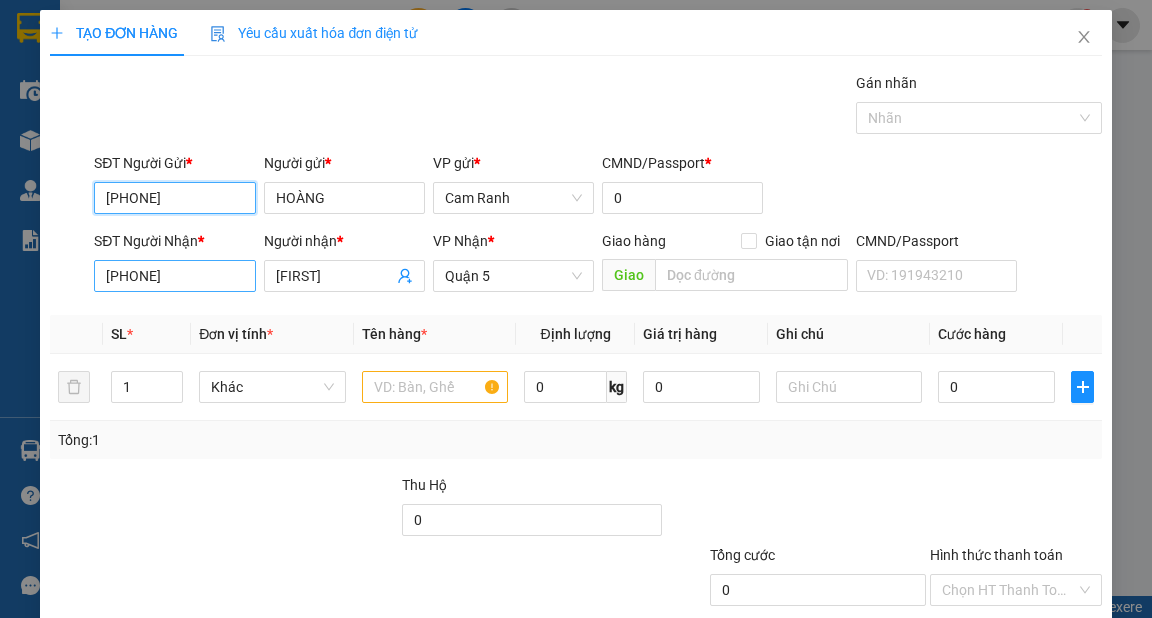 type on "[PHONE]" 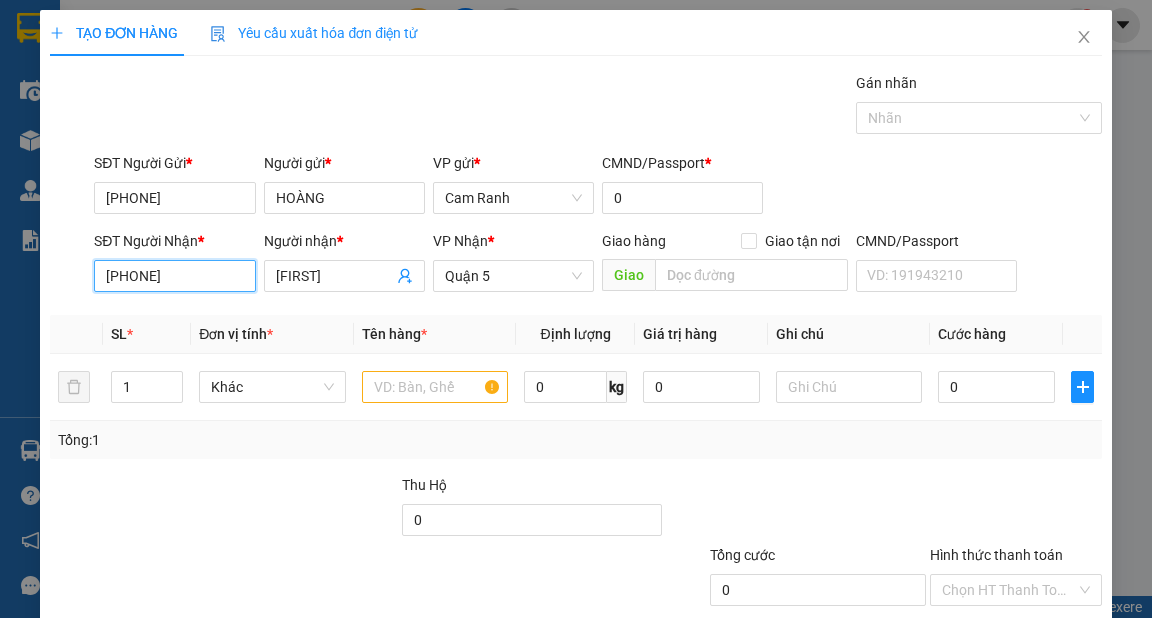 drag, startPoint x: 120, startPoint y: 270, endPoint x: 0, endPoint y: 277, distance: 120.203995 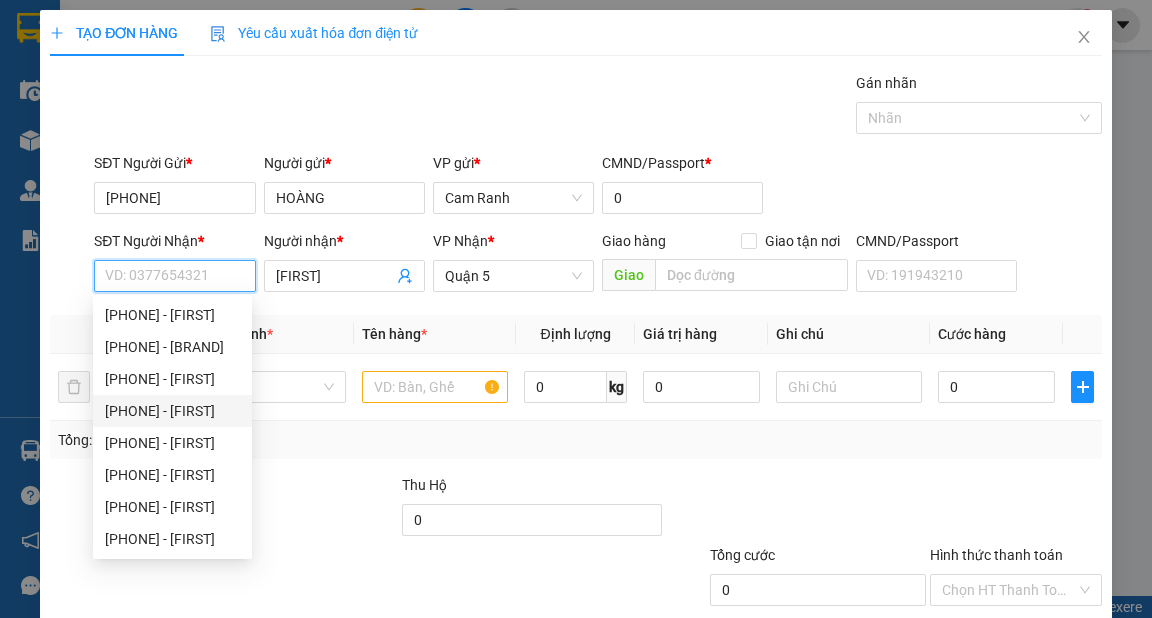 click on "[PHONE] - [FIRST]" at bounding box center [172, 411] 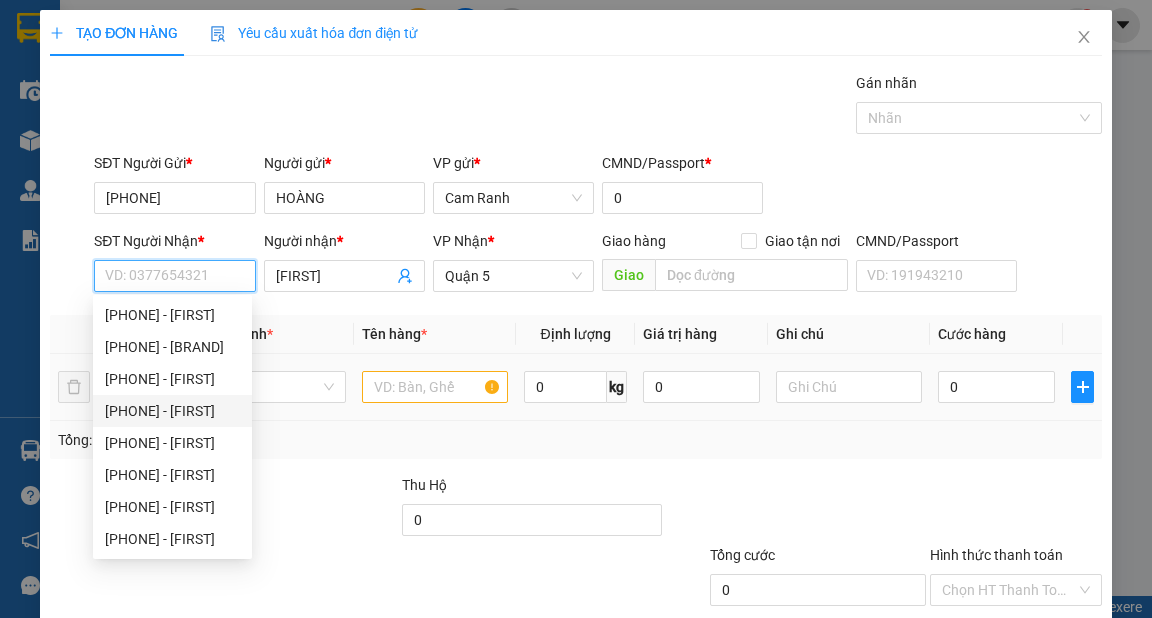 type on "0913734508" 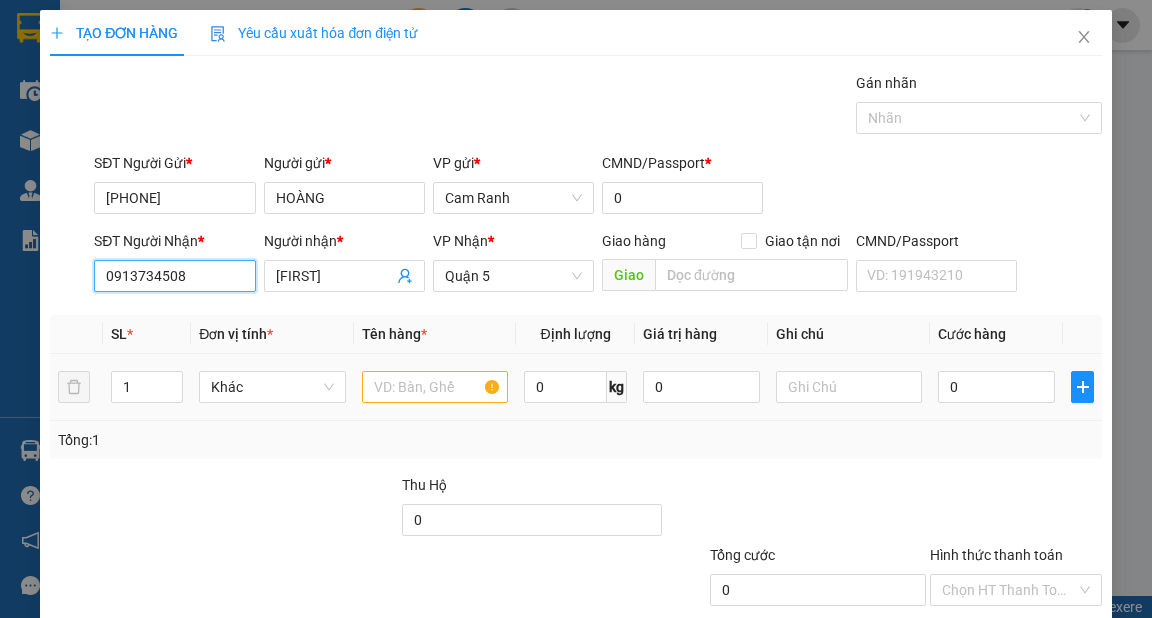 type on "0913734508" 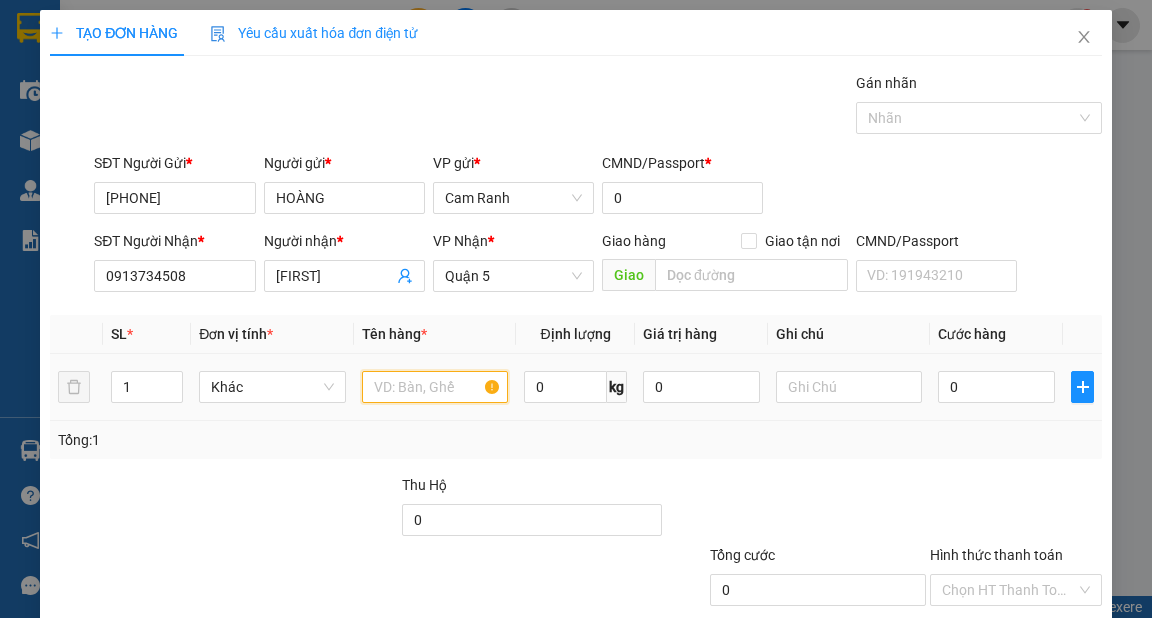 click at bounding box center (435, 387) 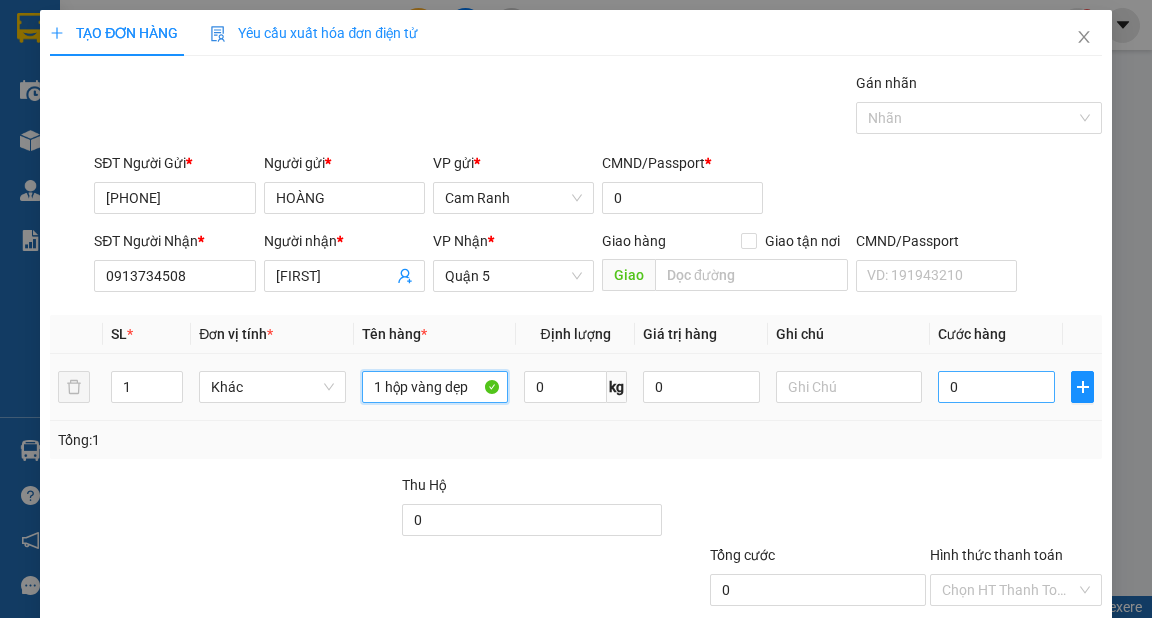 type on "1 hộp vàng dẹp" 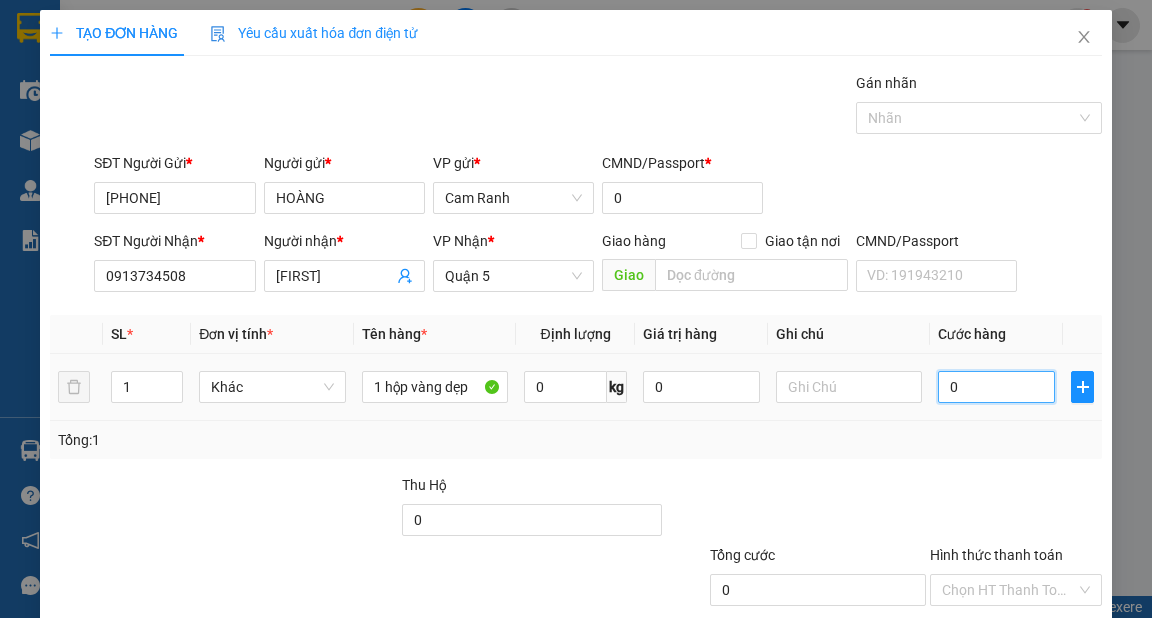 click on "0" at bounding box center [996, 387] 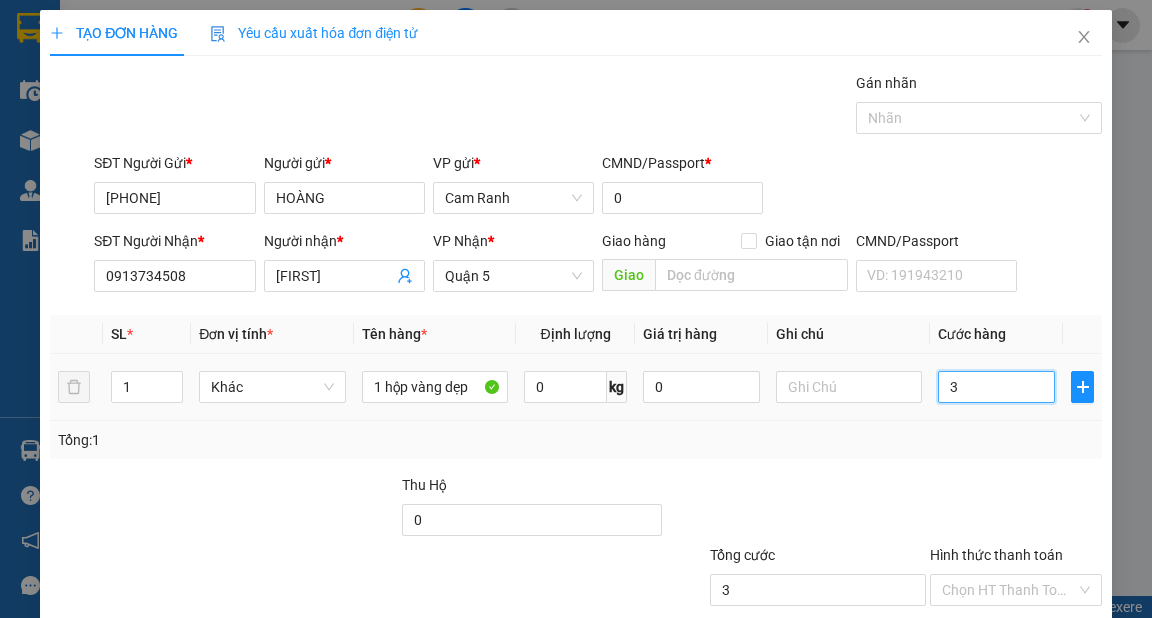 type on "3" 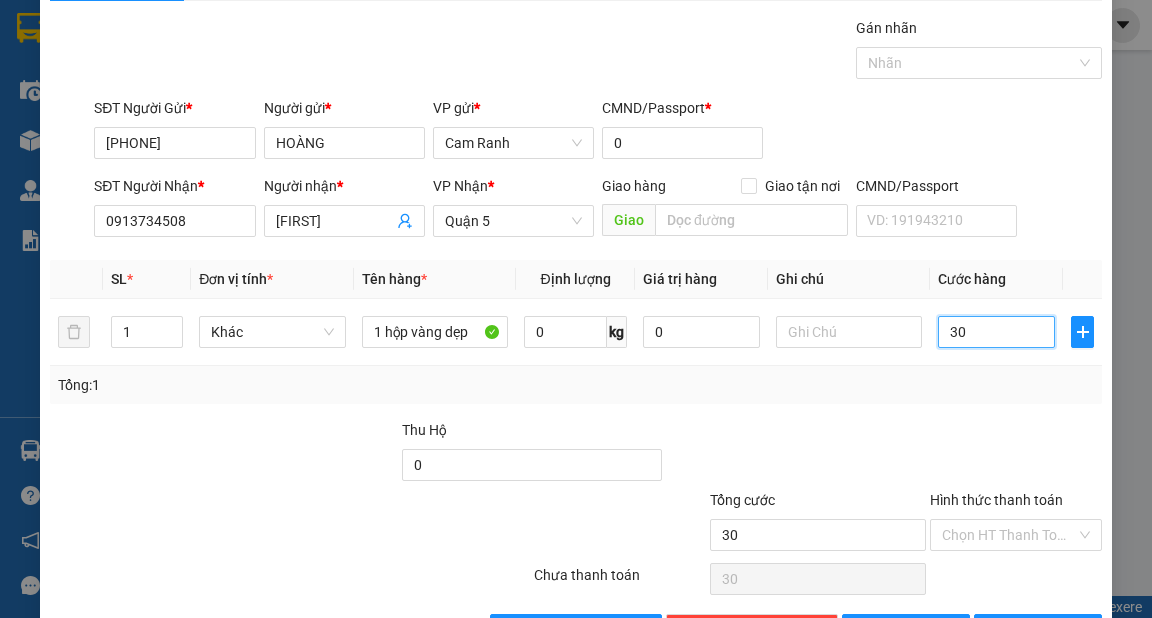 scroll, scrollTop: 120, scrollLeft: 0, axis: vertical 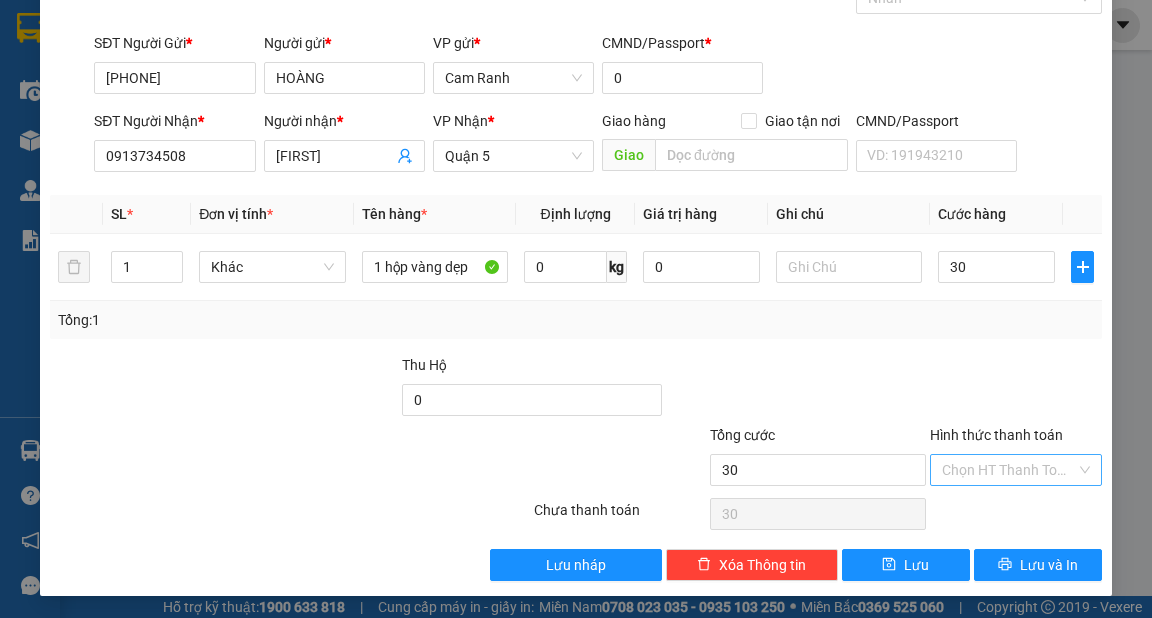type on "30.000" 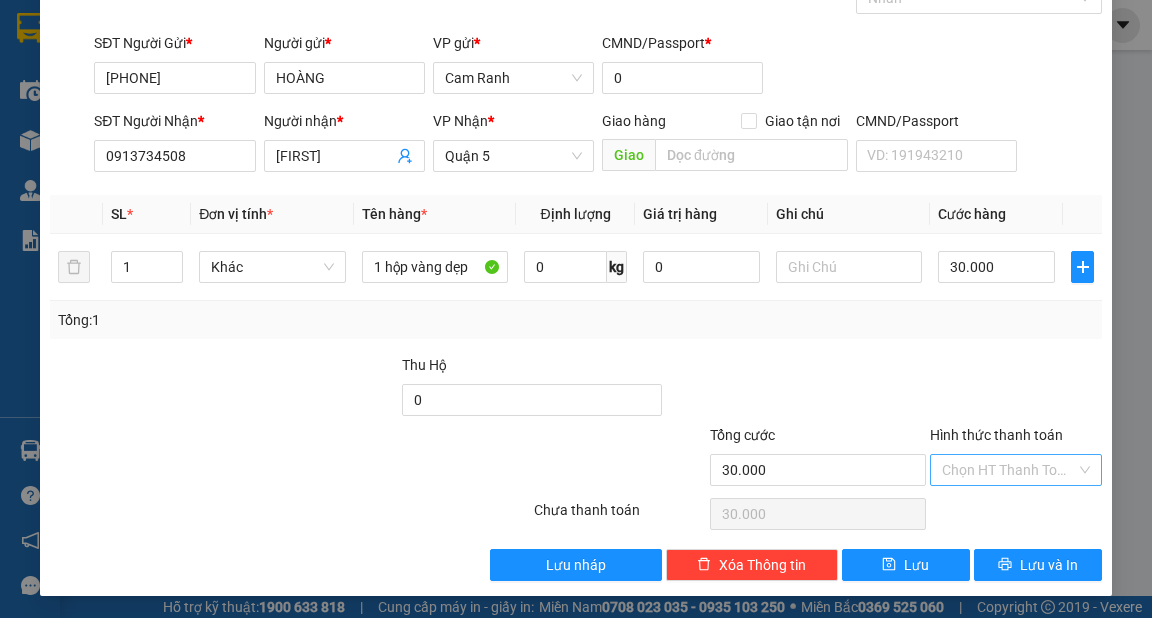 click on "Hình thức thanh toán" at bounding box center (1009, 470) 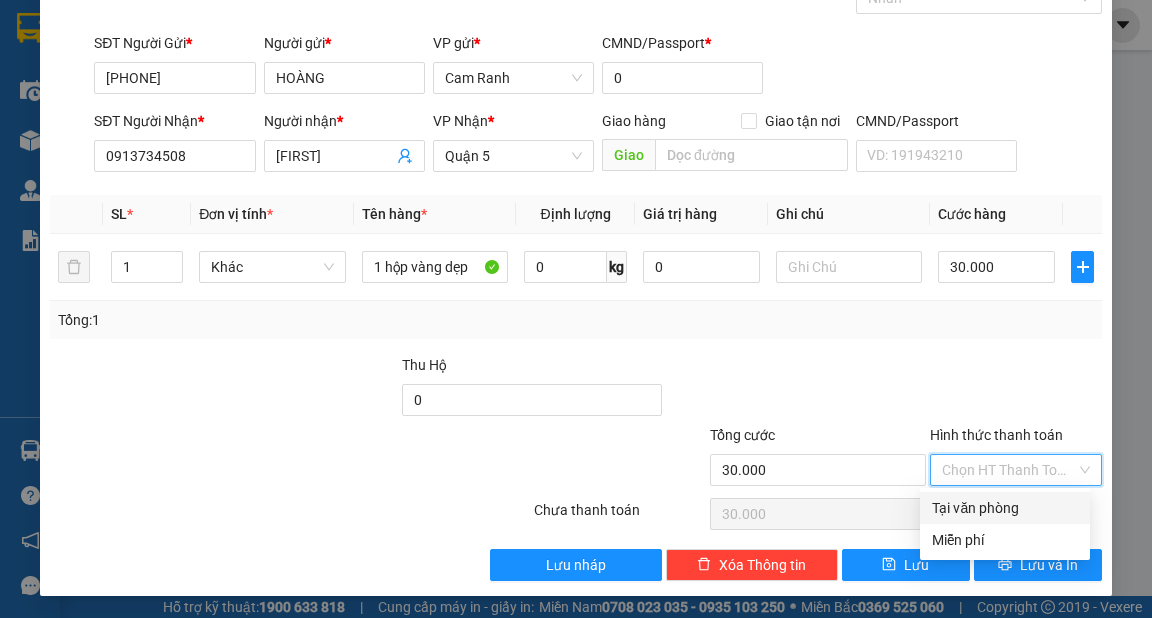 click on "Tại văn phòng" at bounding box center [1005, 508] 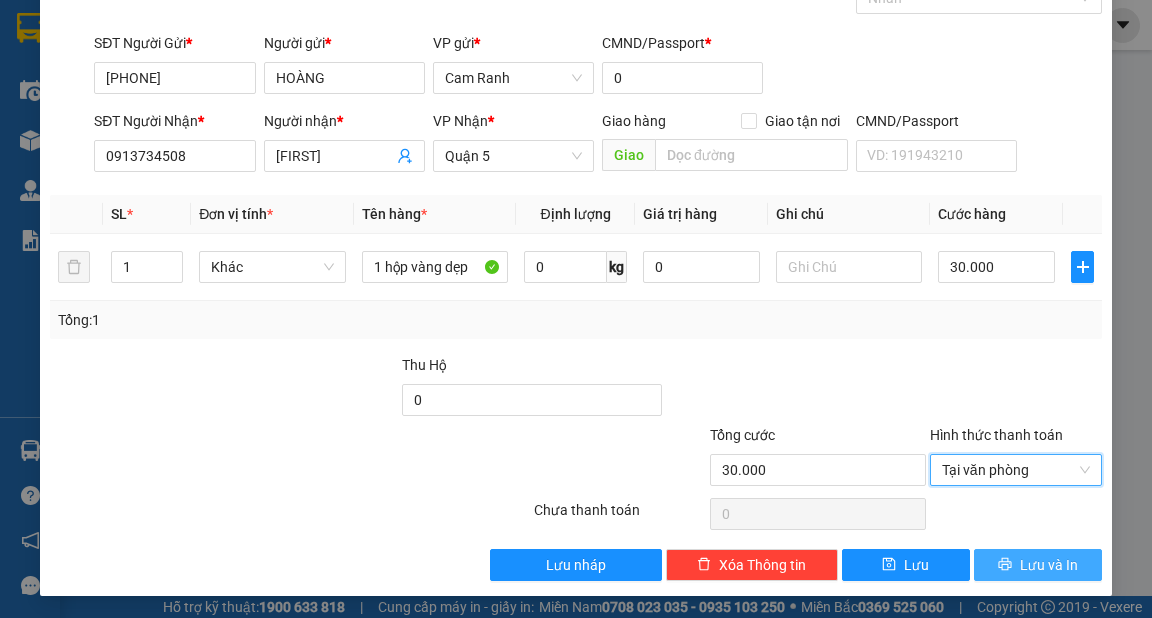click on "Lưu và In" at bounding box center [1049, 565] 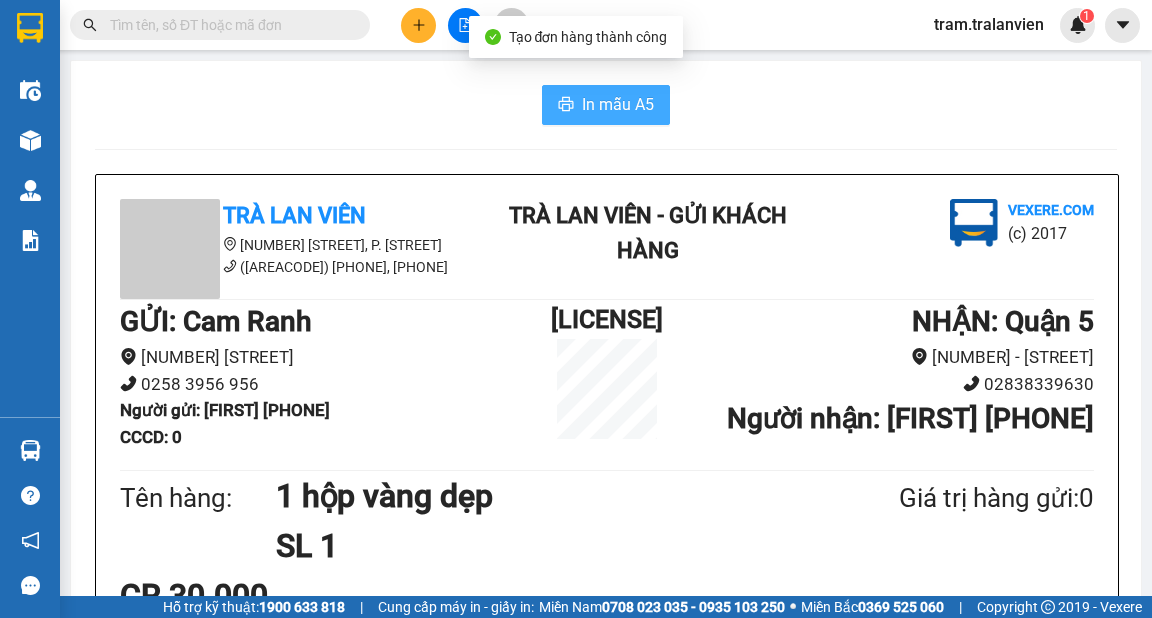 click on "In mẫu A5" at bounding box center [618, 104] 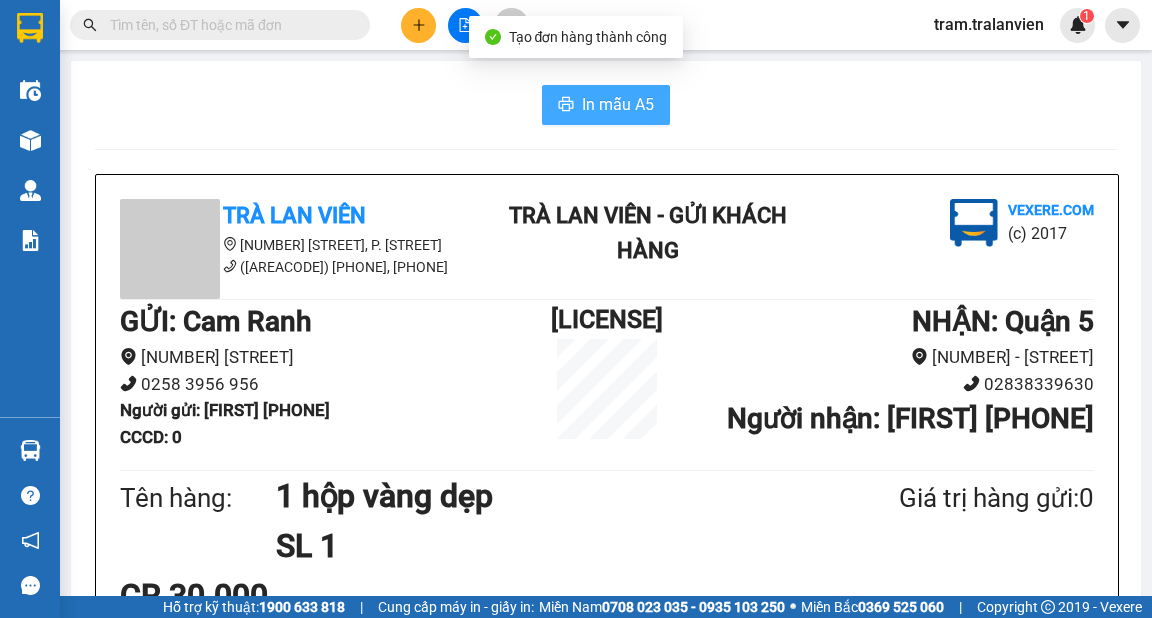 scroll, scrollTop: 0, scrollLeft: 0, axis: both 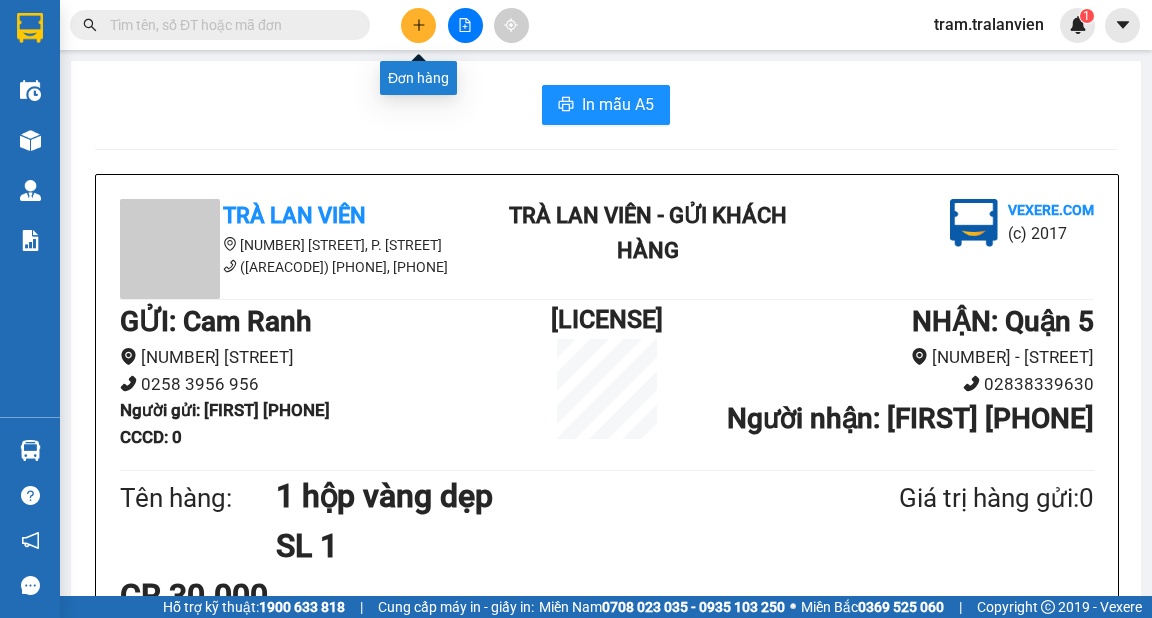 click at bounding box center (418, 25) 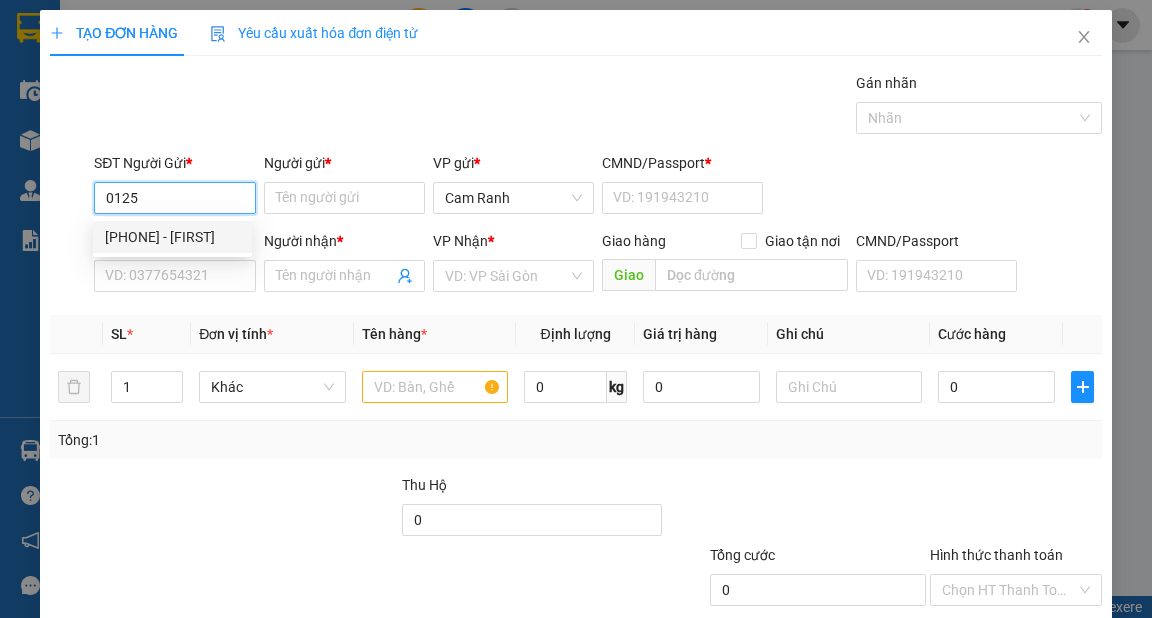 click on "[PHONE] - [FIRST]" at bounding box center [172, 237] 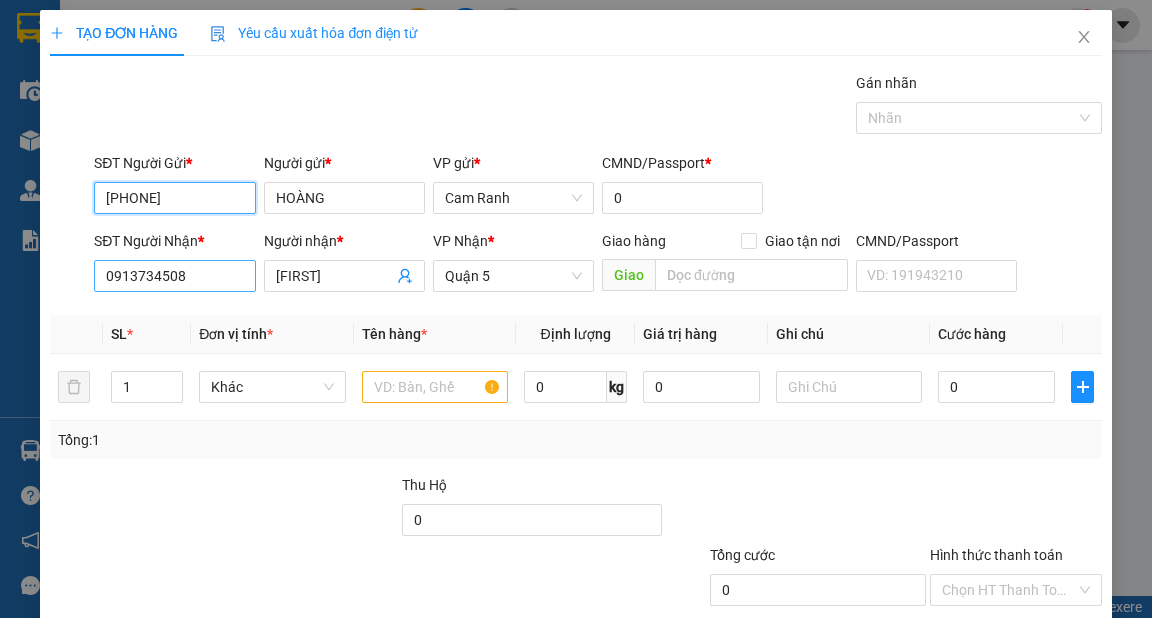 type on "[PHONE]" 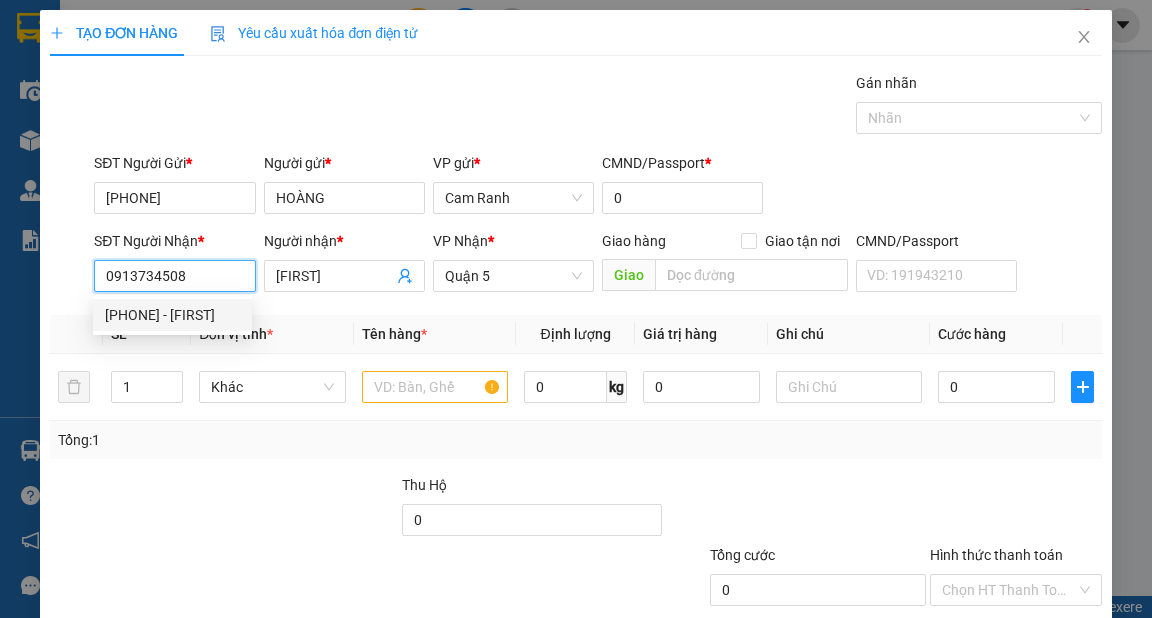 drag, startPoint x: 172, startPoint y: 280, endPoint x: 70, endPoint y: 259, distance: 104.13933 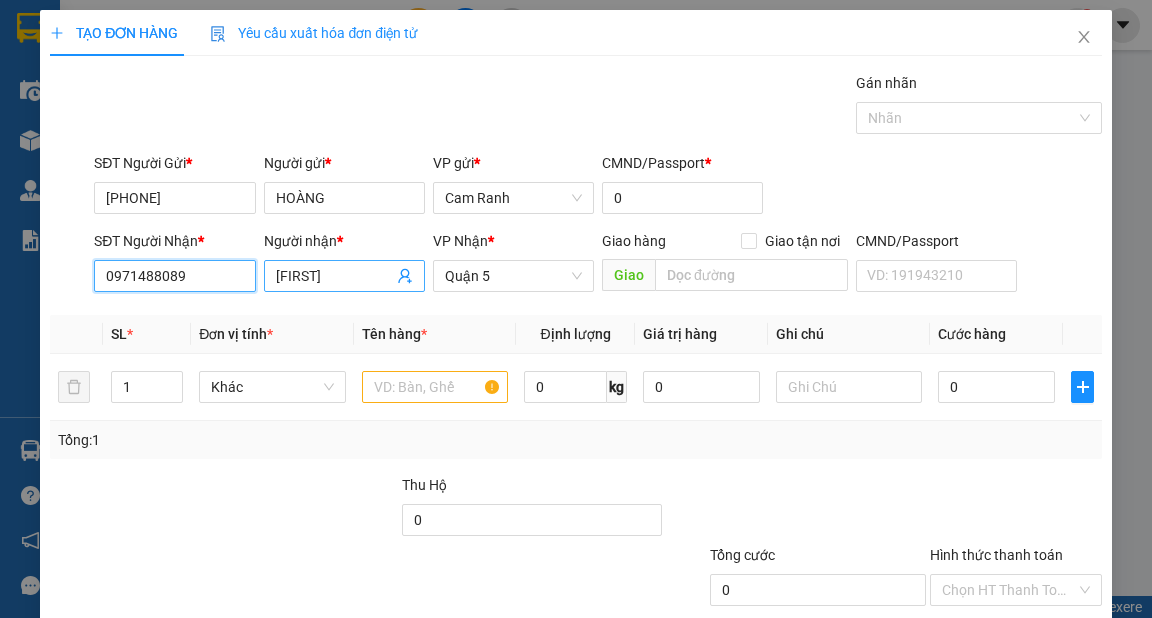 type on "0971488089" 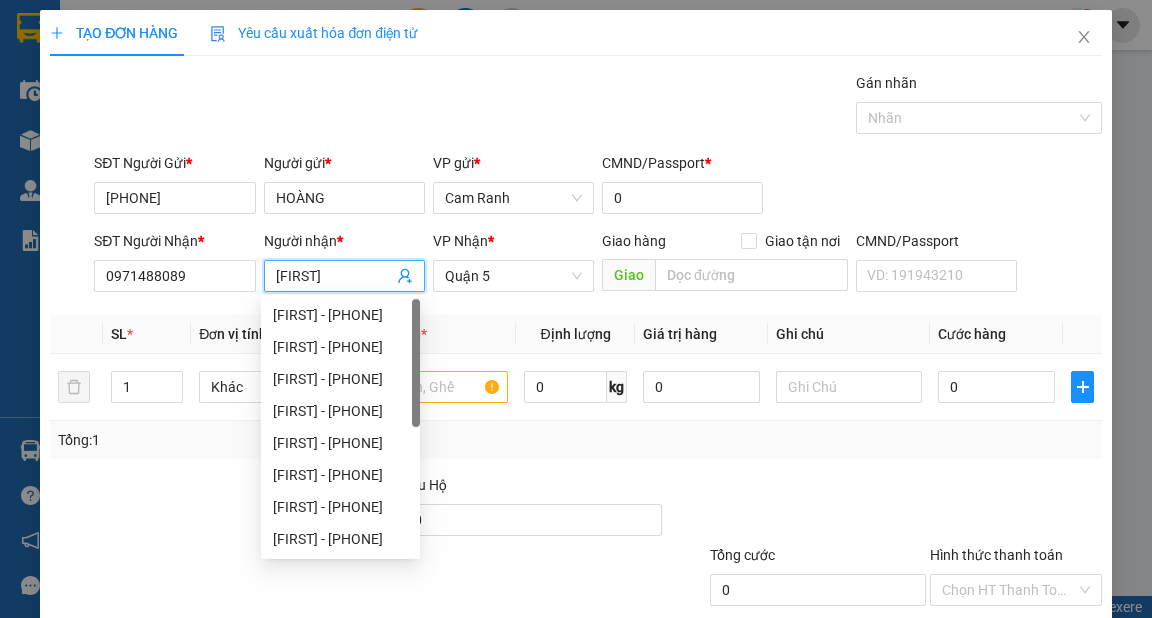 drag, startPoint x: 351, startPoint y: 275, endPoint x: 272, endPoint y: 276, distance: 79.00633 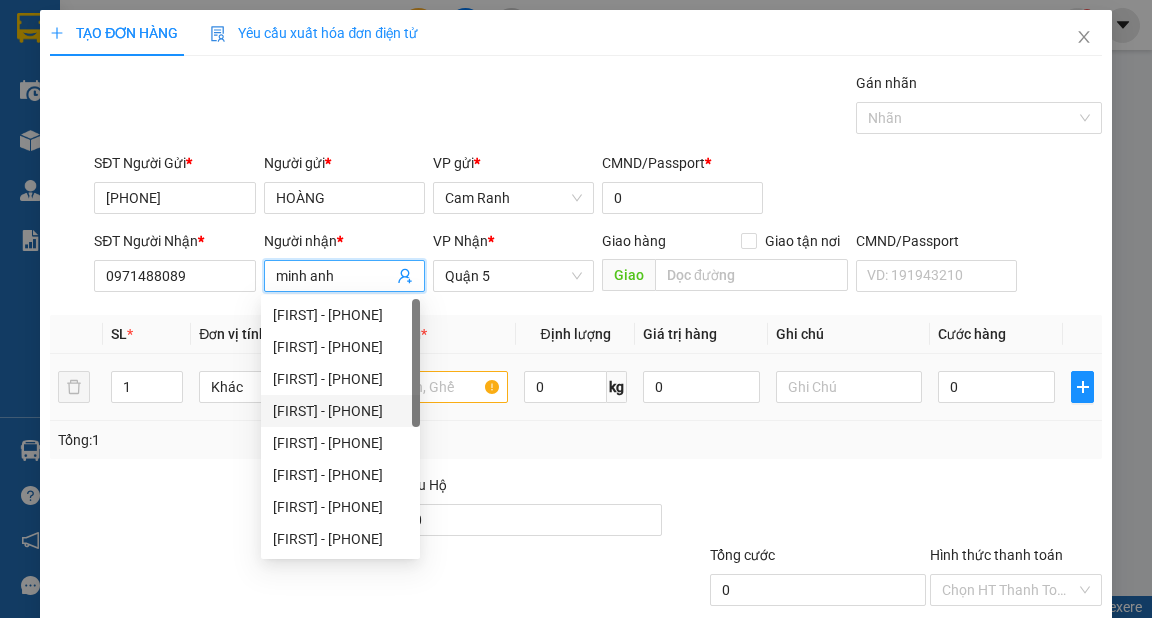 type on "minh anh" 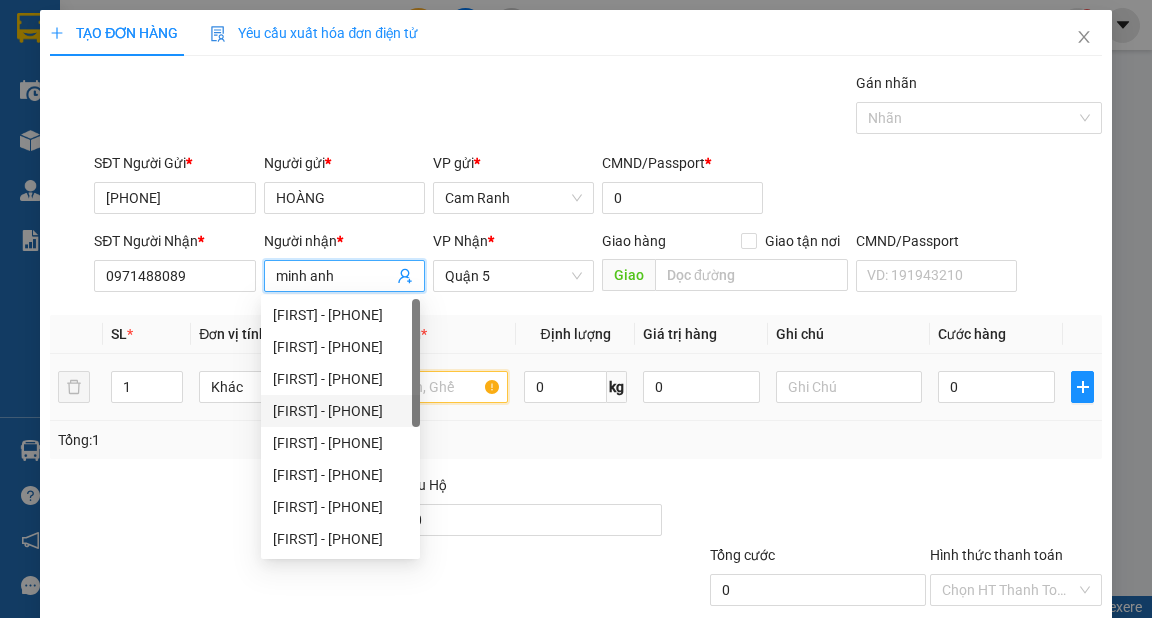drag, startPoint x: 435, startPoint y: 389, endPoint x: 437, endPoint y: 368, distance: 21.095022 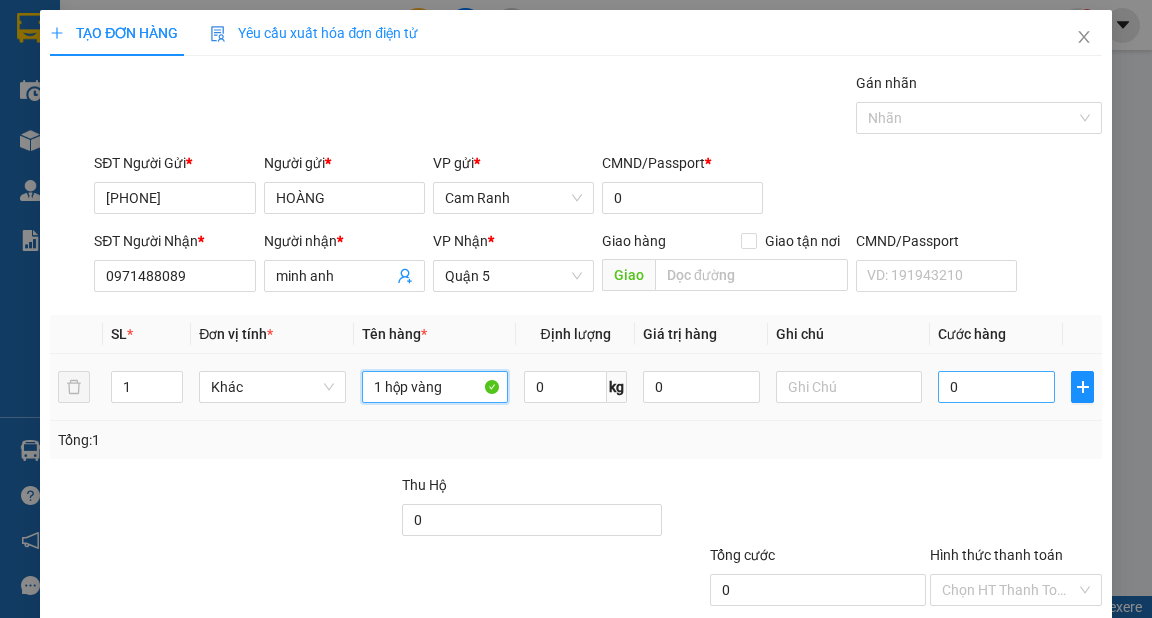 type on "1 hộp vàng" 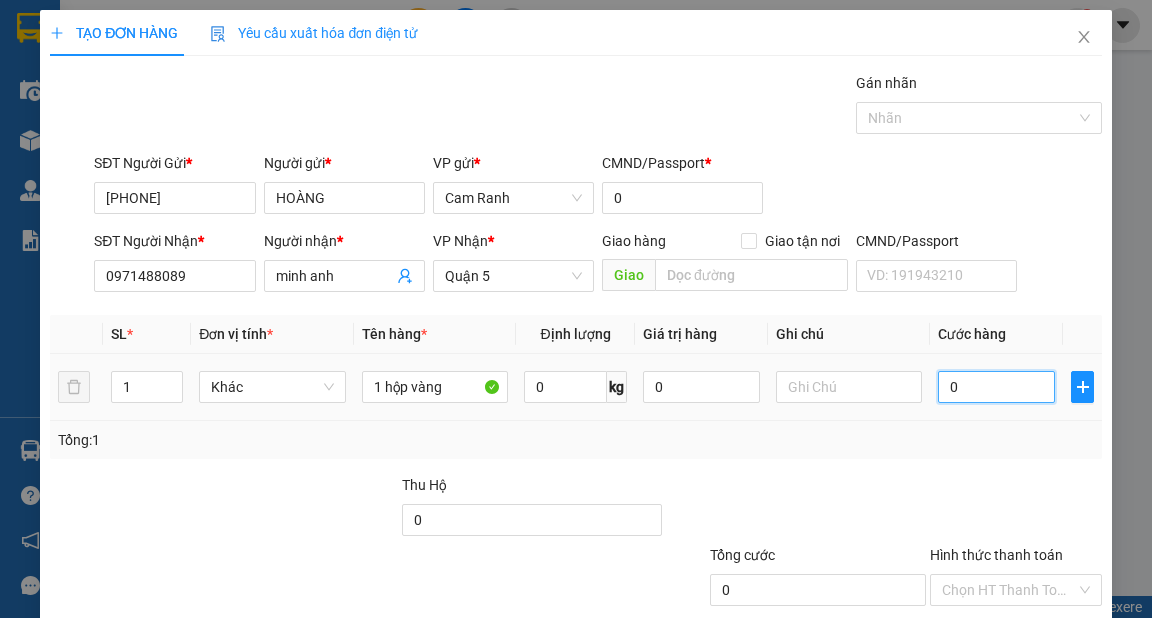 click on "0" at bounding box center [996, 387] 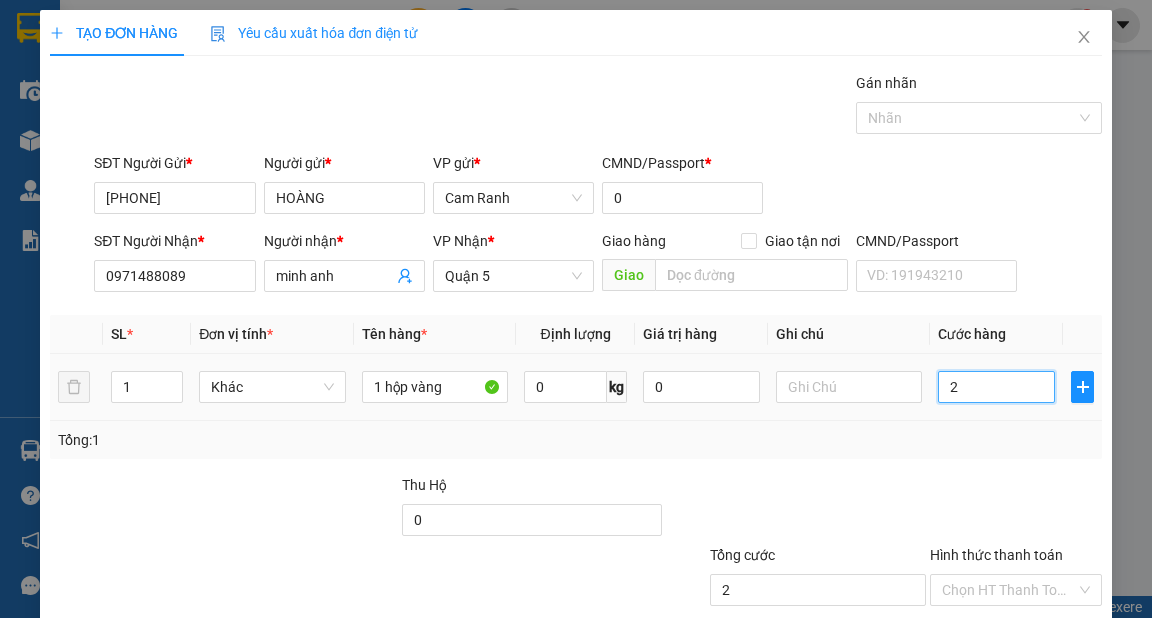 type on "25" 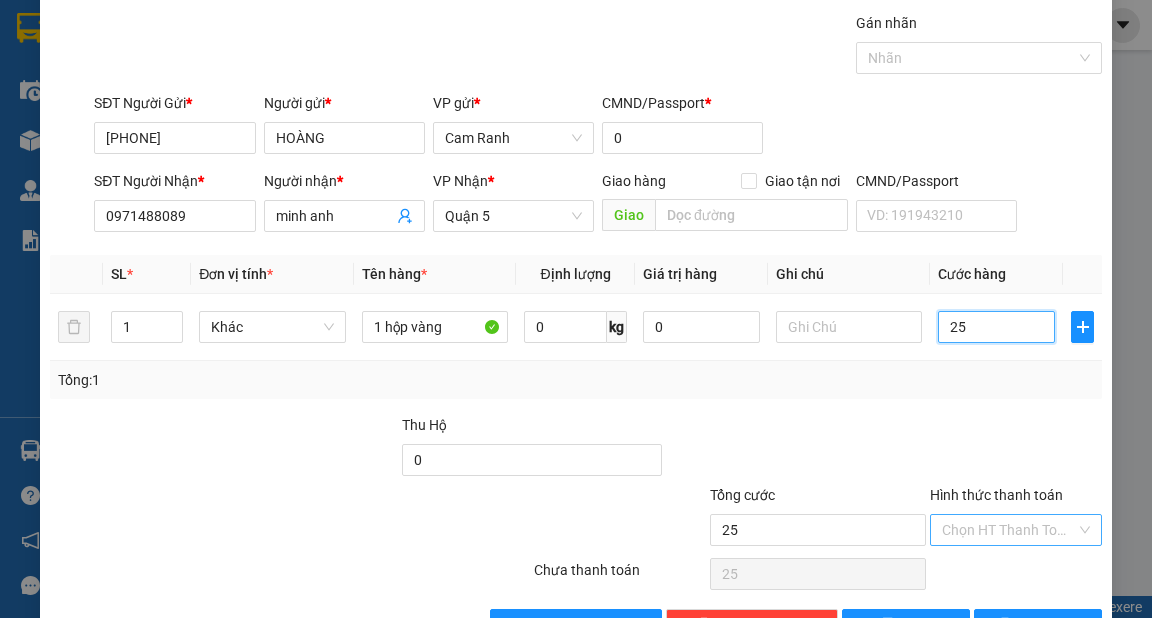 scroll, scrollTop: 120, scrollLeft: 0, axis: vertical 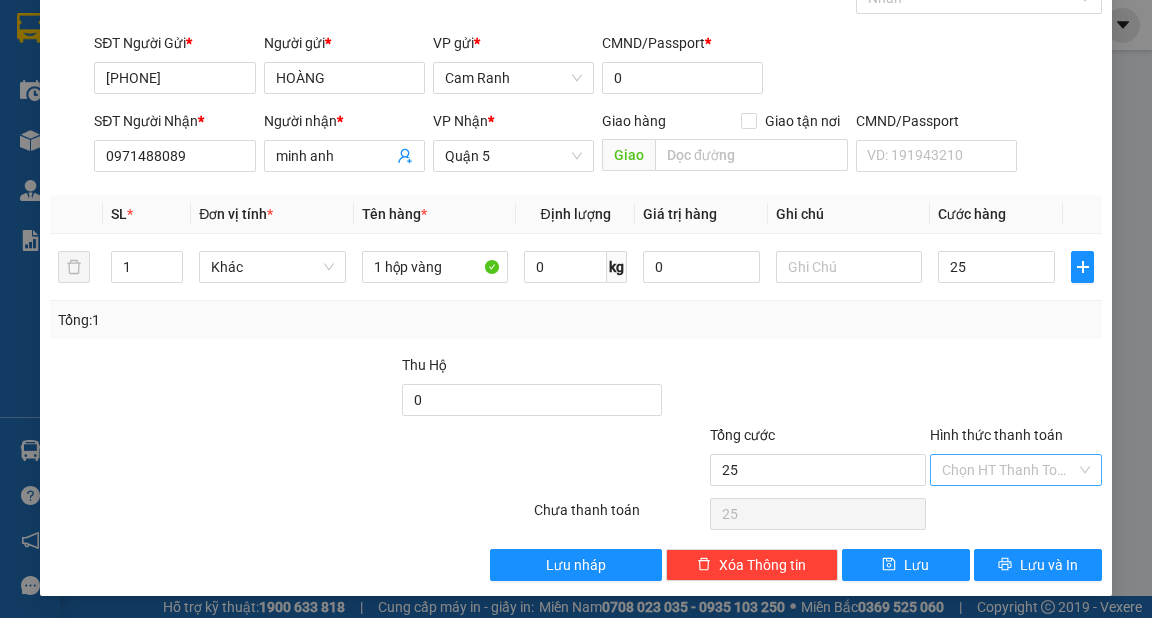 type on "25.000" 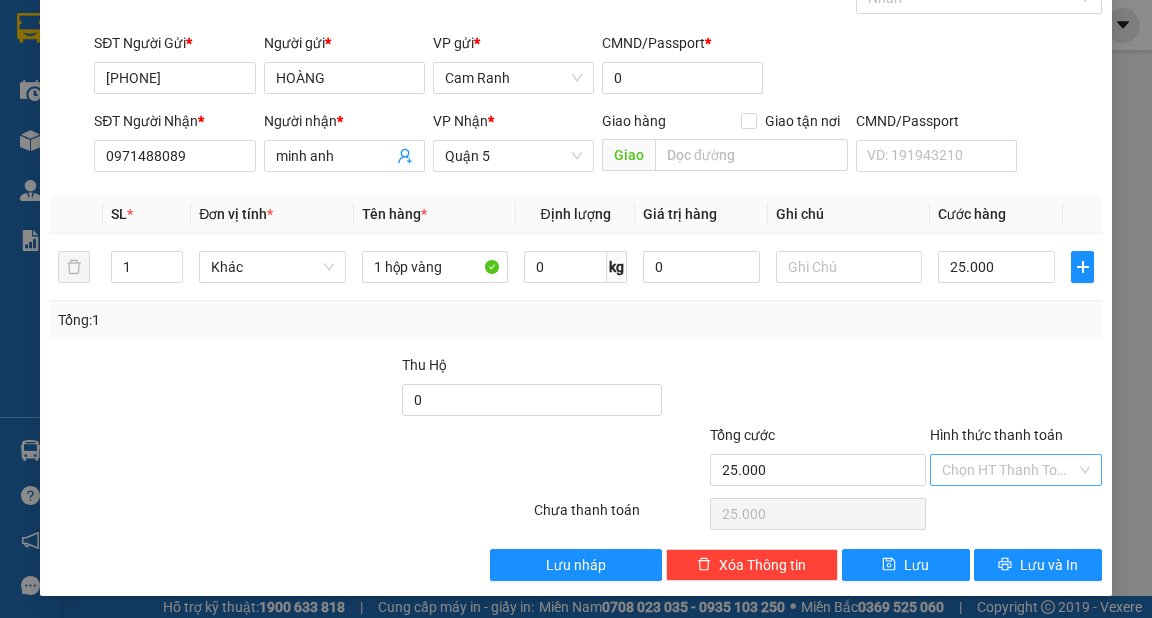 click on "Hình thức thanh toán" at bounding box center (1009, 470) 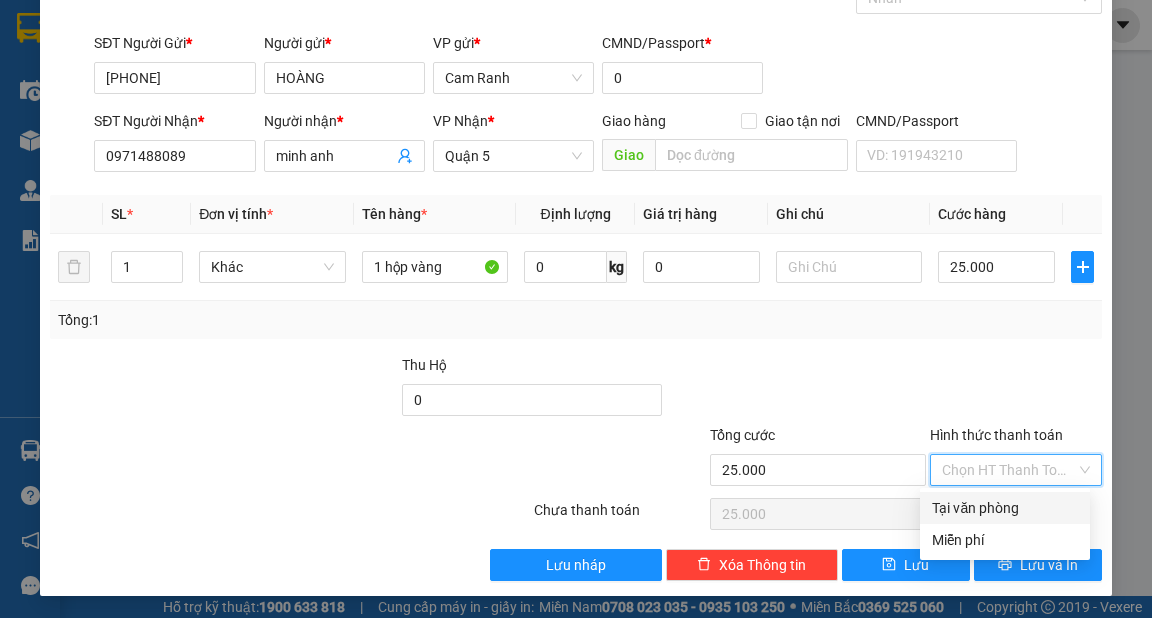 click on "Tại văn phòng" at bounding box center [1005, 508] 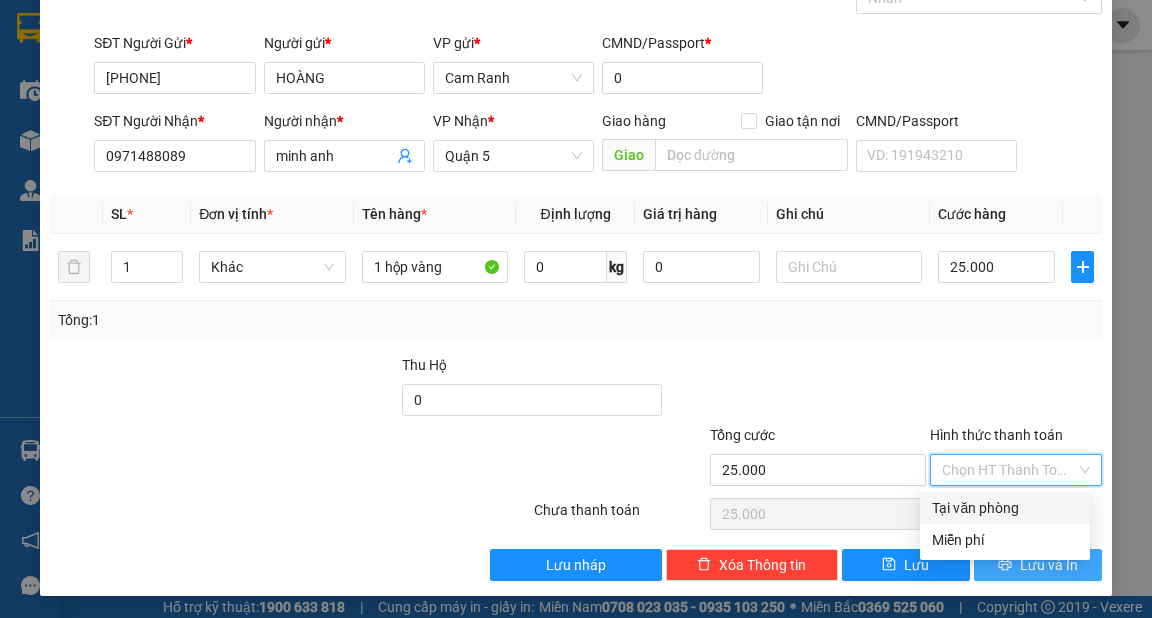 type on "0" 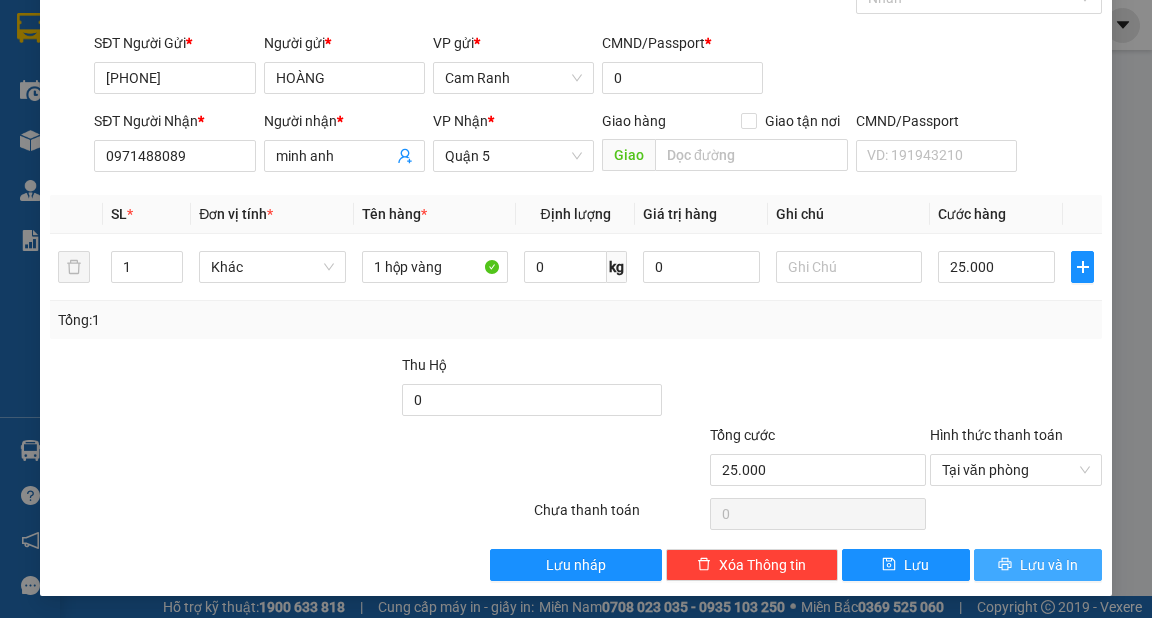click on "Lưu và In" at bounding box center (1049, 565) 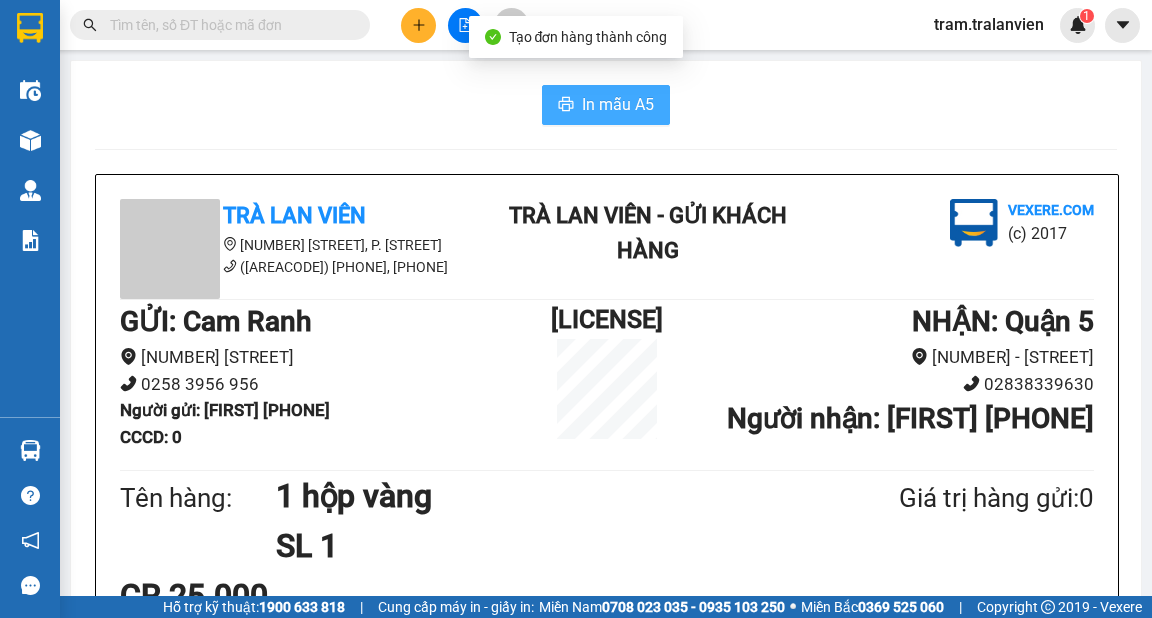 click on "In mẫu A5" at bounding box center (618, 104) 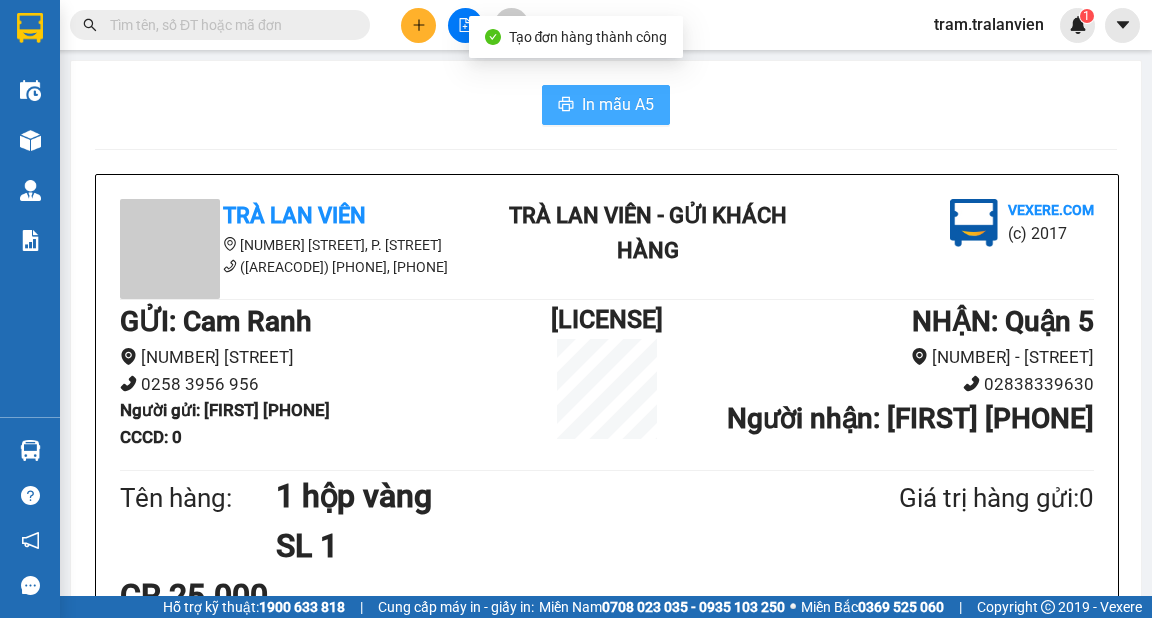 scroll, scrollTop: 0, scrollLeft: 0, axis: both 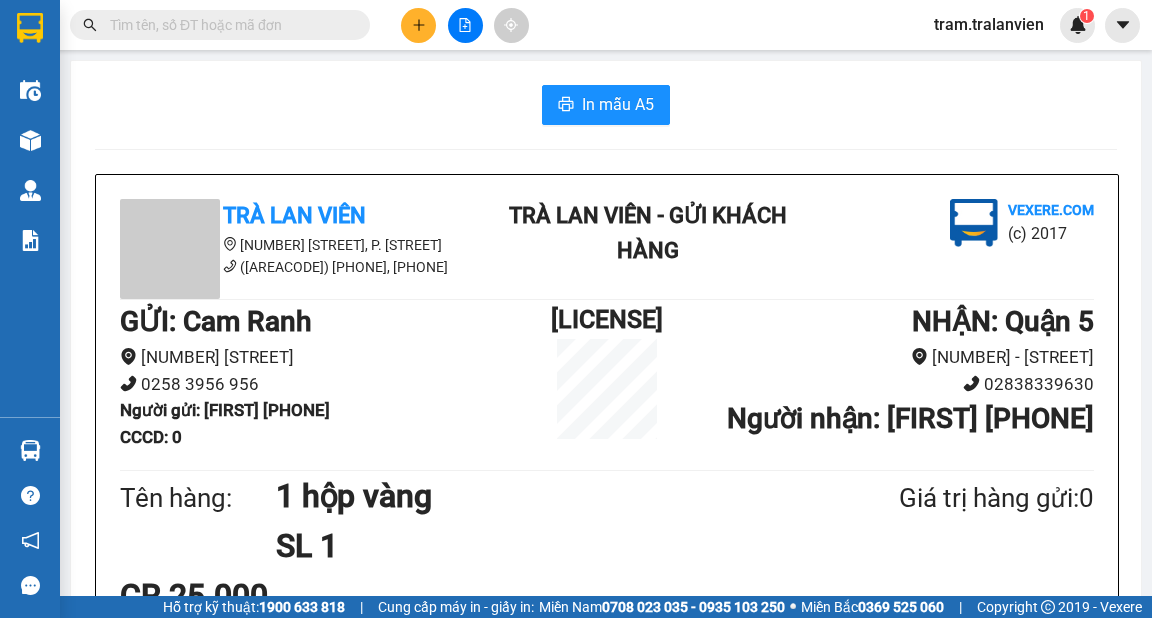 click on "Kết quả tìm kiếm ( 0 )  Bộ lọc  No Data tram.tralanvien 1" at bounding box center (576, 25) 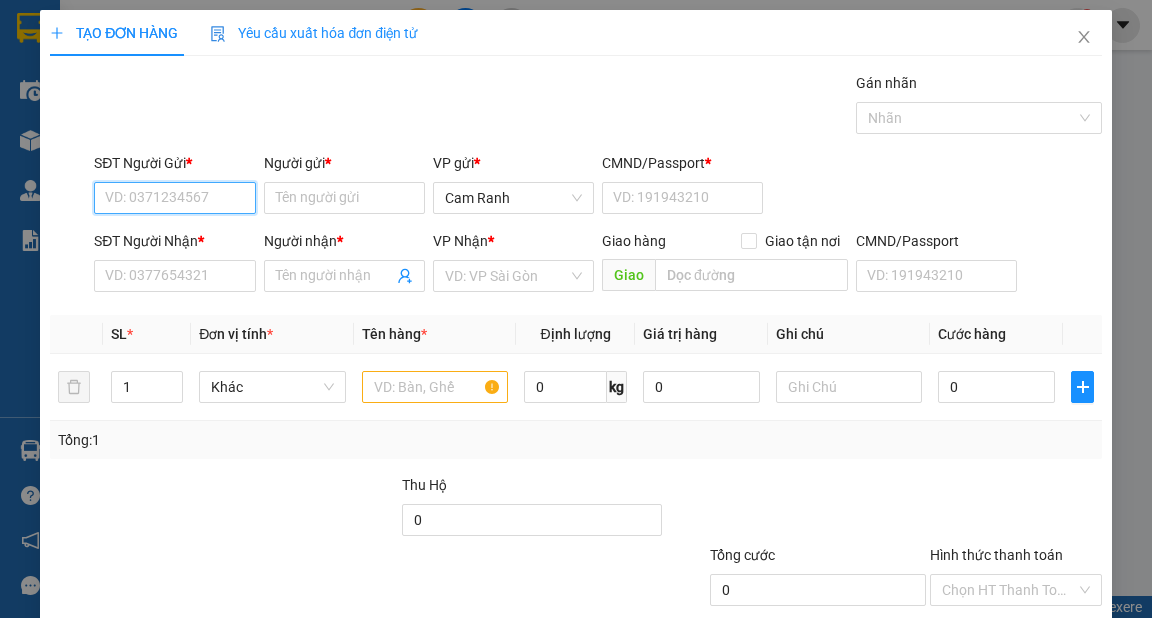 click on "SĐT Người Gửi  *" at bounding box center (174, 198) 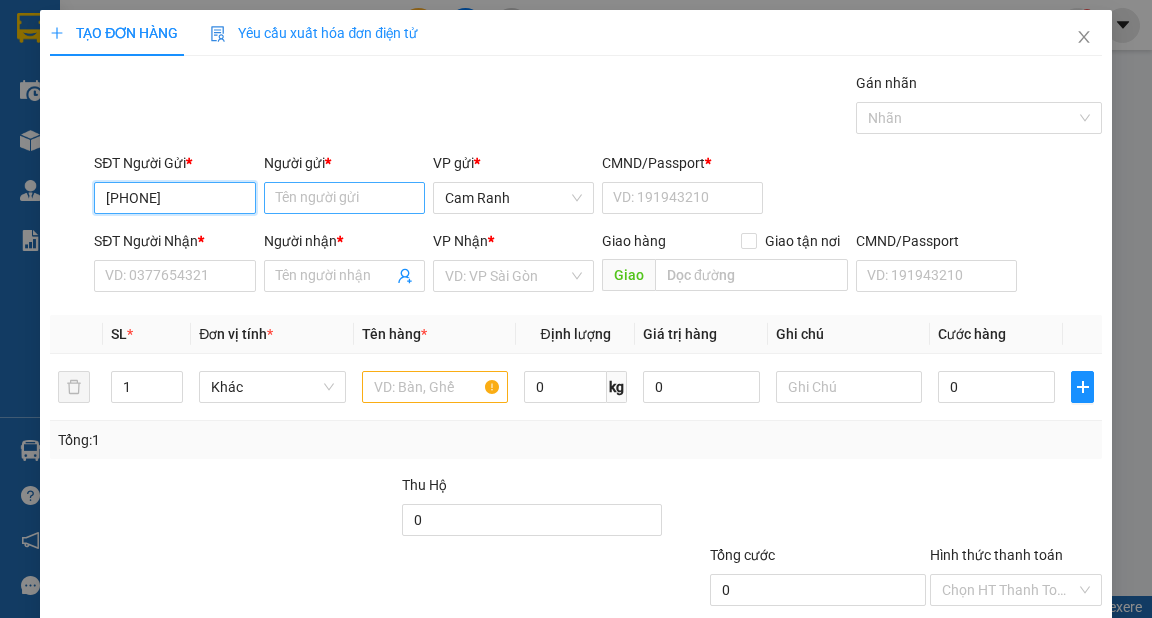 type on "[PHONE]" 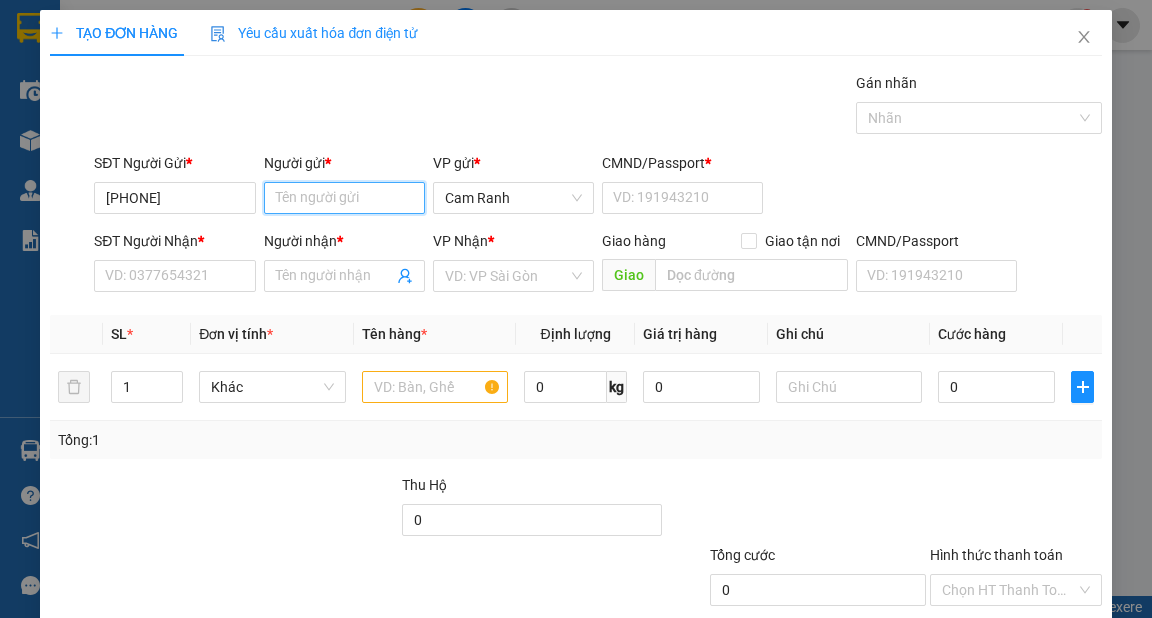 click on "Người gửi  *" at bounding box center (344, 198) 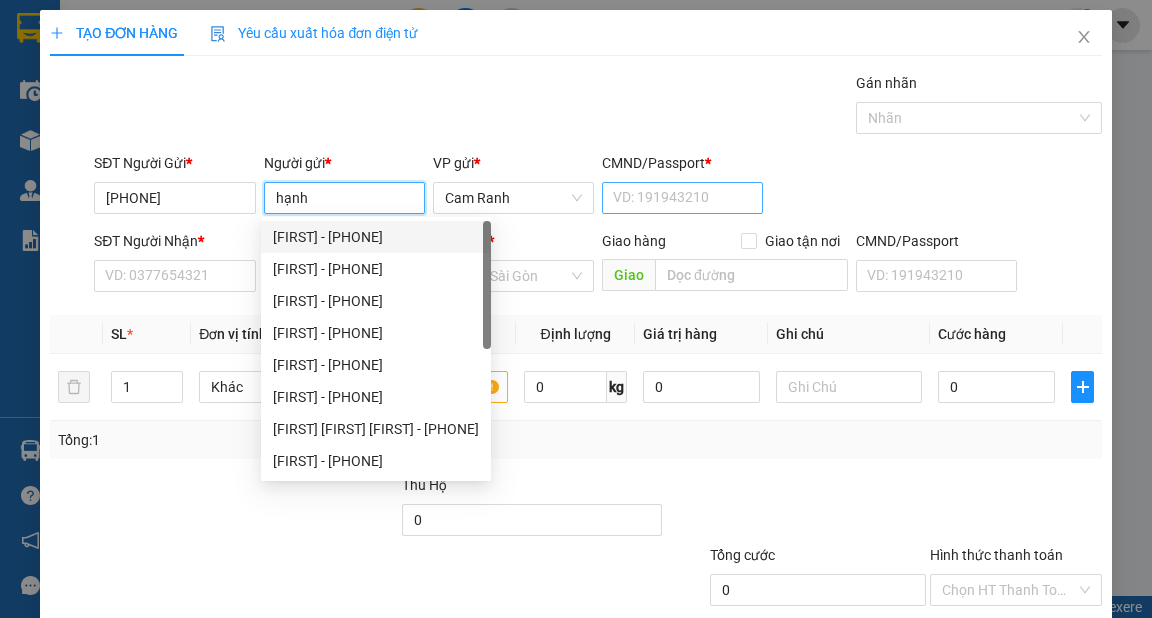 type on "hạnh" 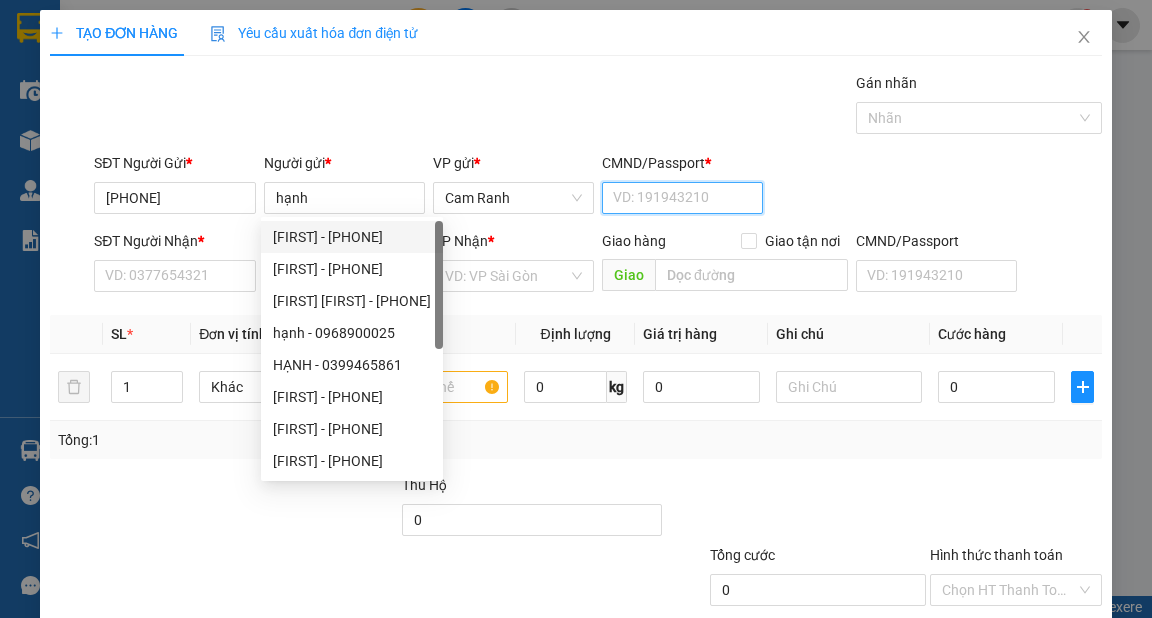 click on "CMND/Passport  *" at bounding box center (682, 198) 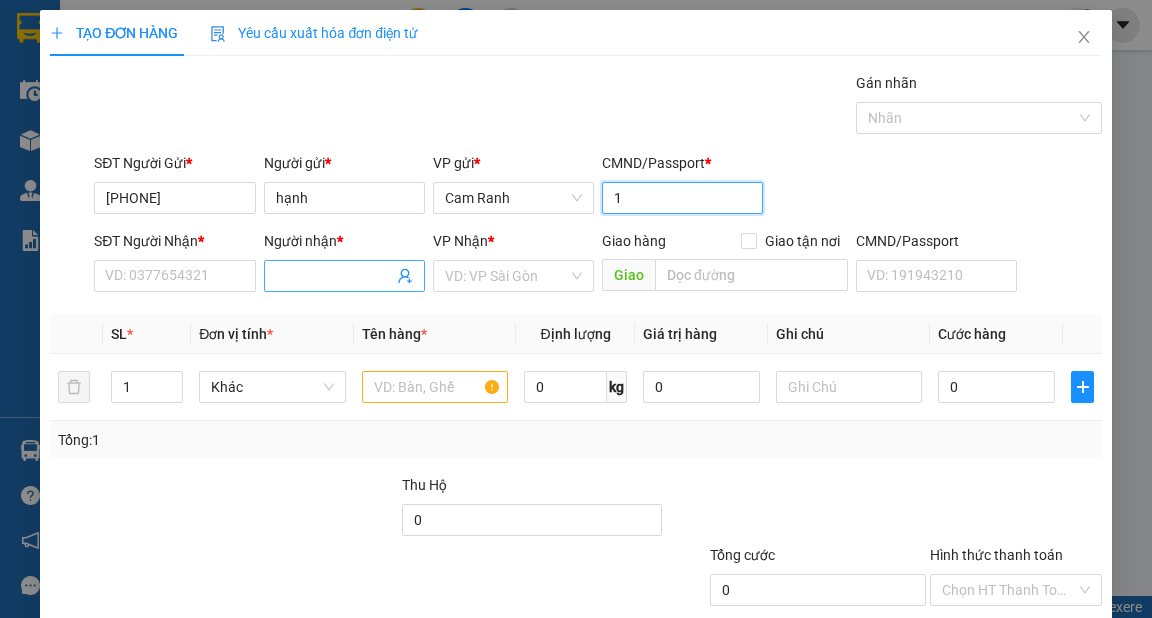 type on "1" 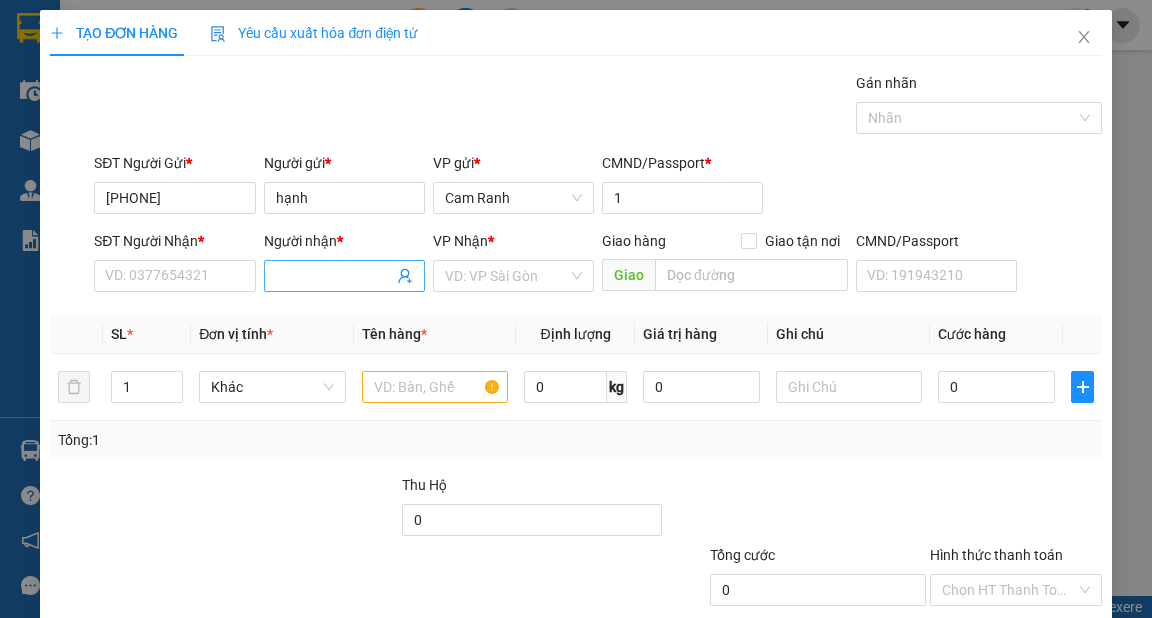 click on "Người nhận  *" at bounding box center (334, 276) 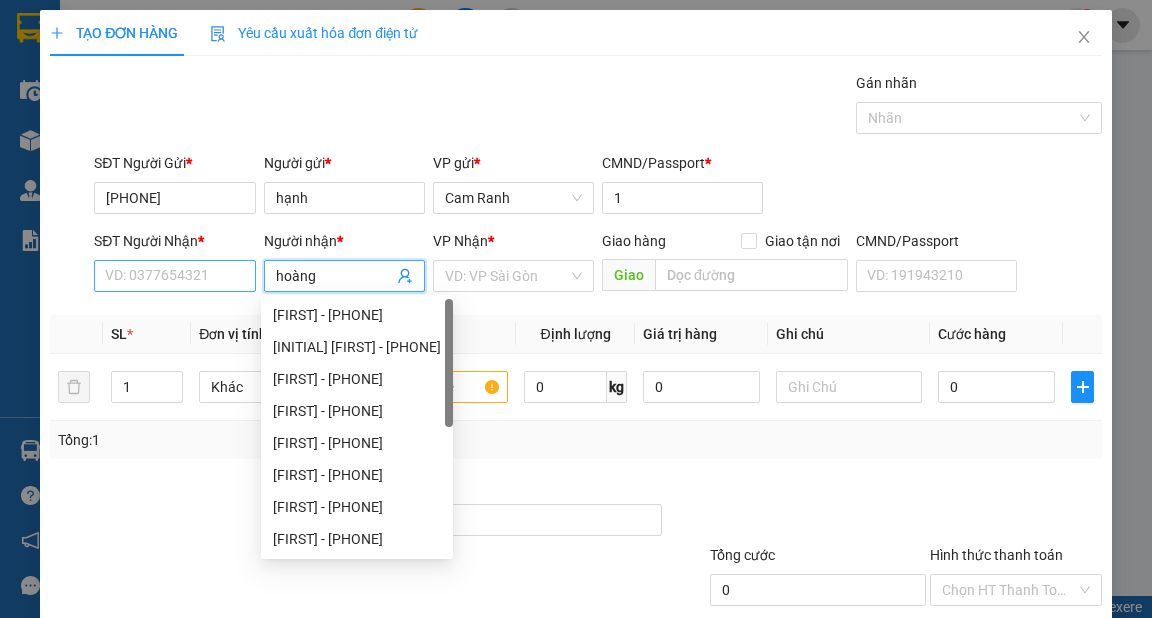 type on "hoàng" 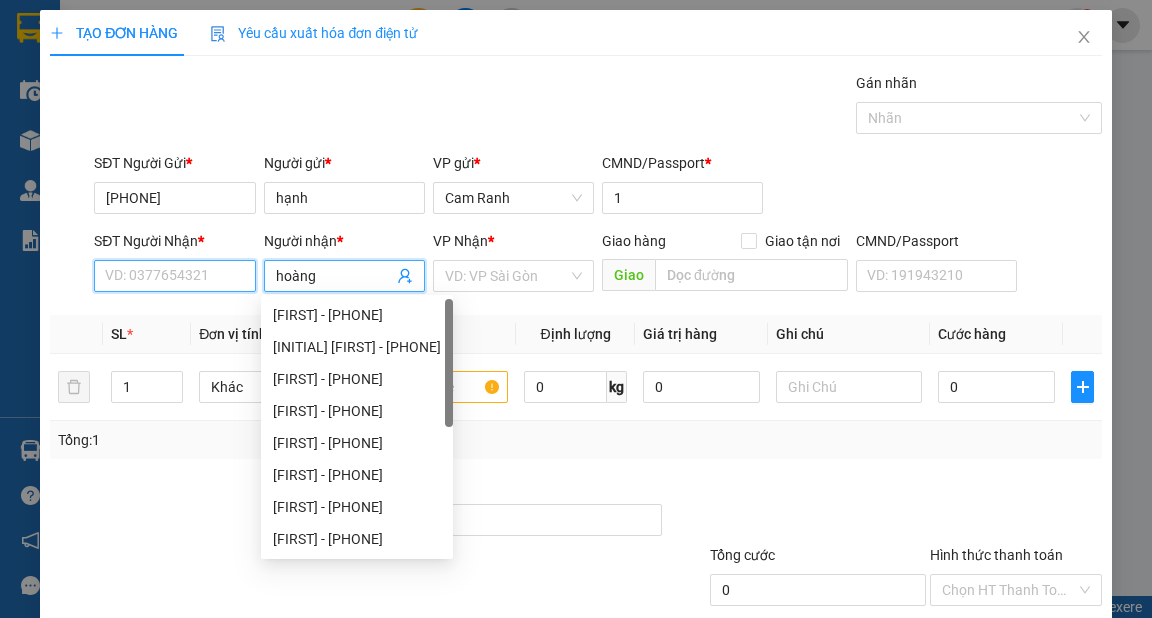 click on "SĐT Người Nhận  *" at bounding box center (174, 276) 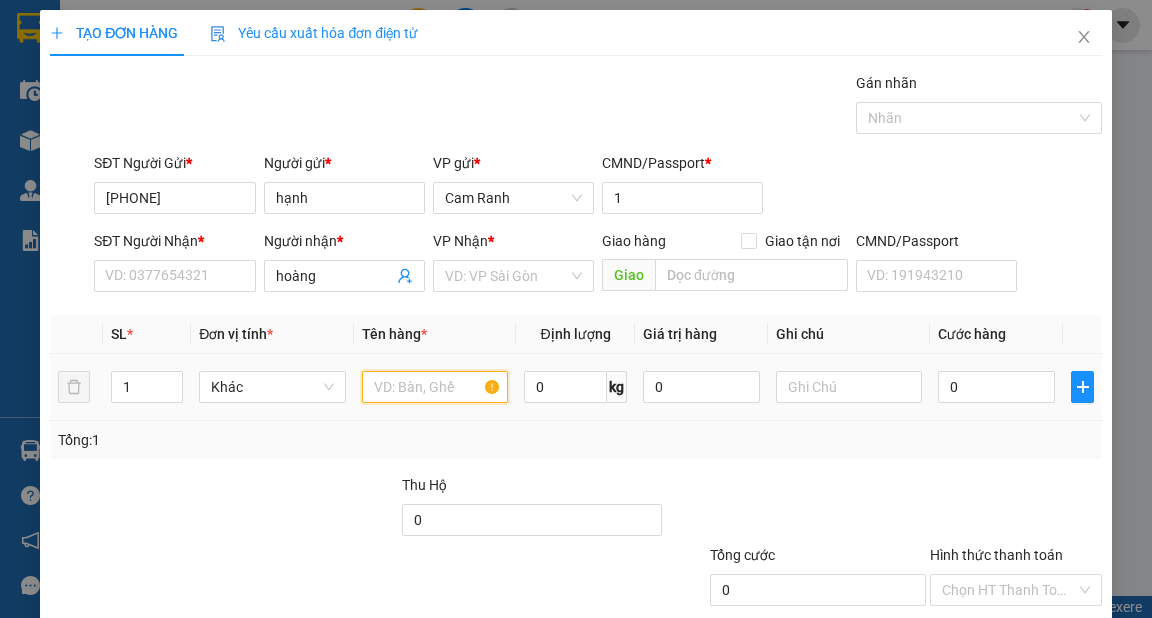 click at bounding box center (435, 387) 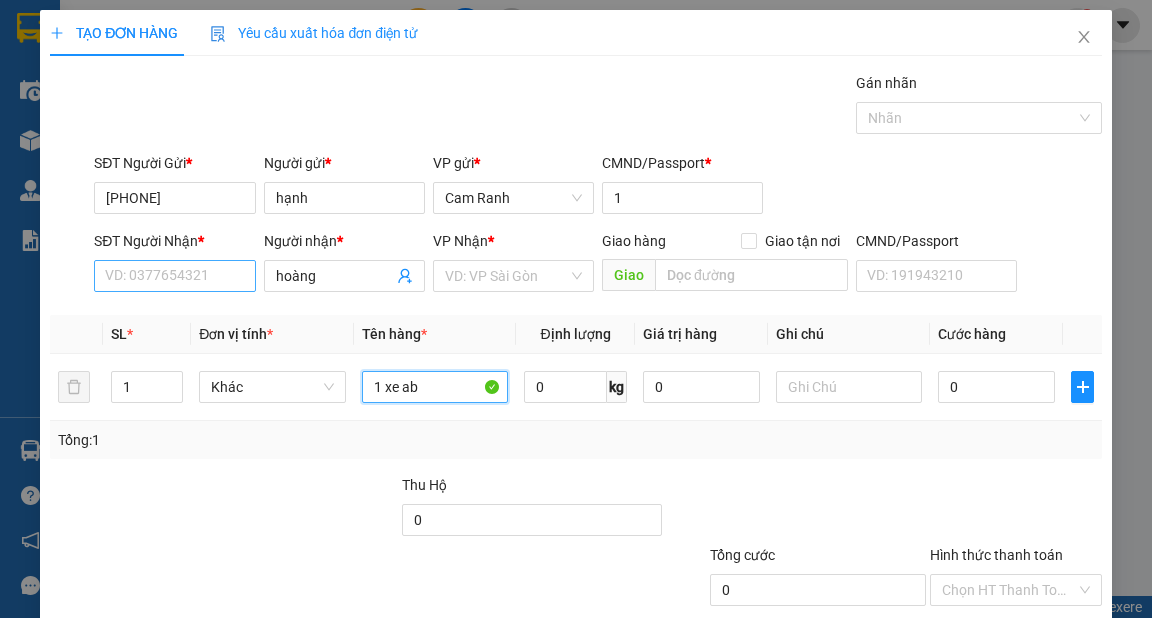 type on "1 xe ab" 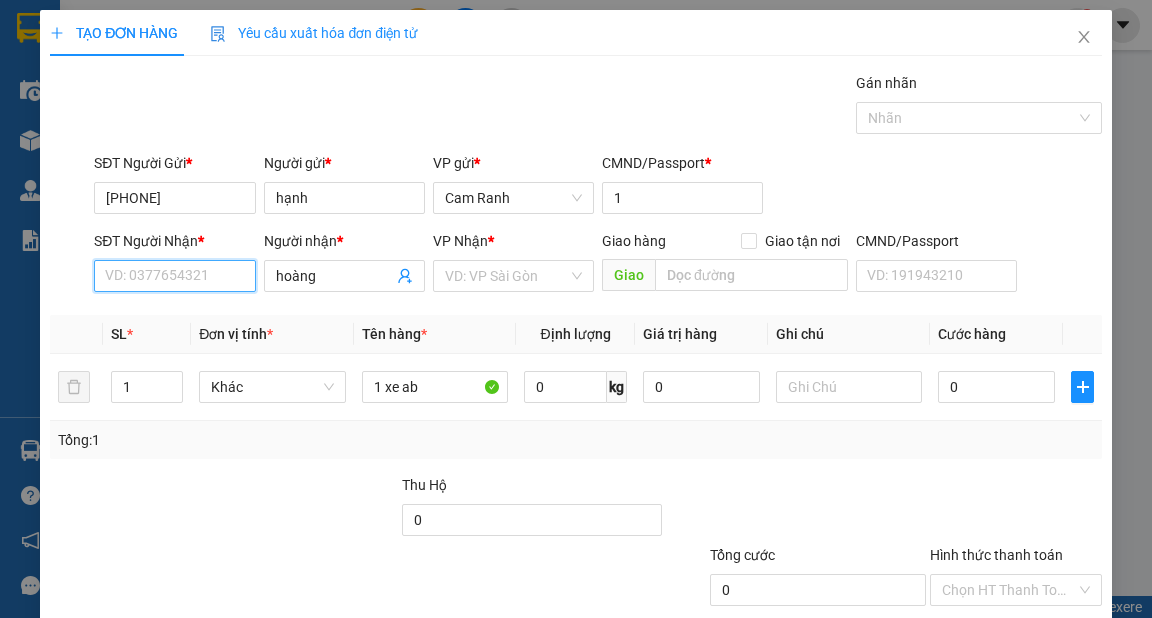 click on "SĐT Người Nhận  *" at bounding box center (174, 276) 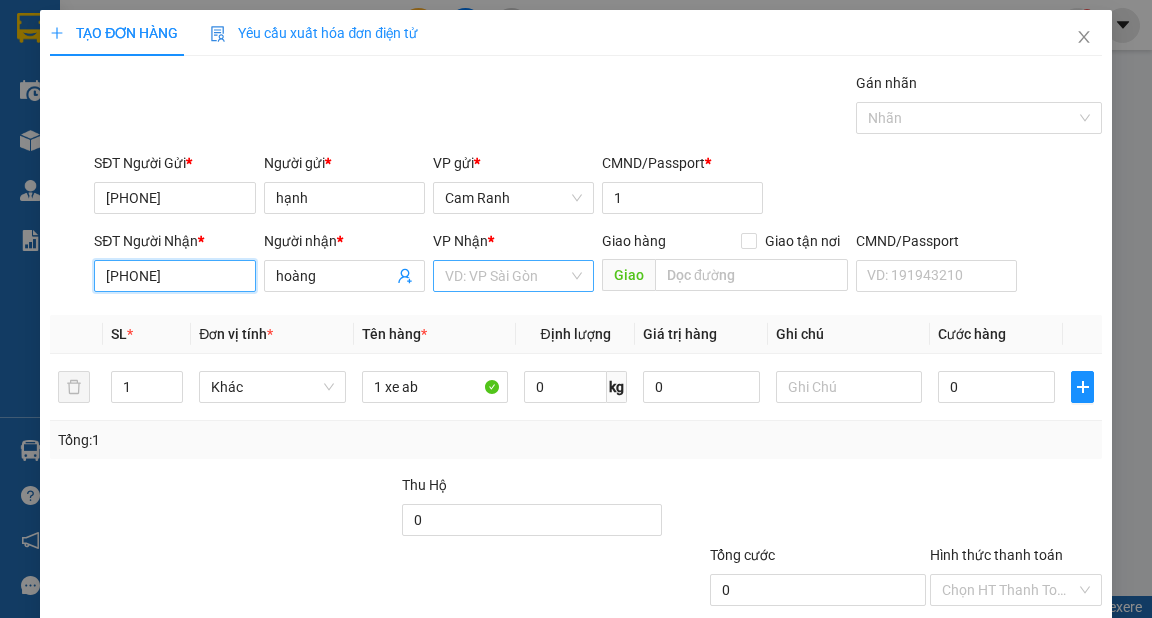 type on "[PHONE]" 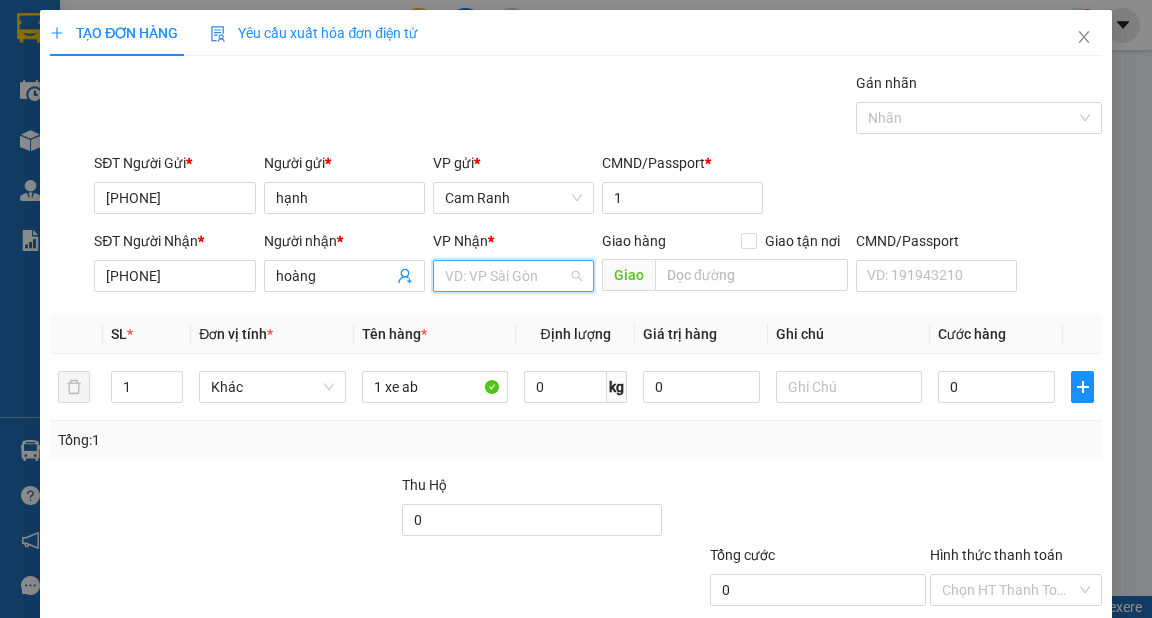 click at bounding box center (506, 276) 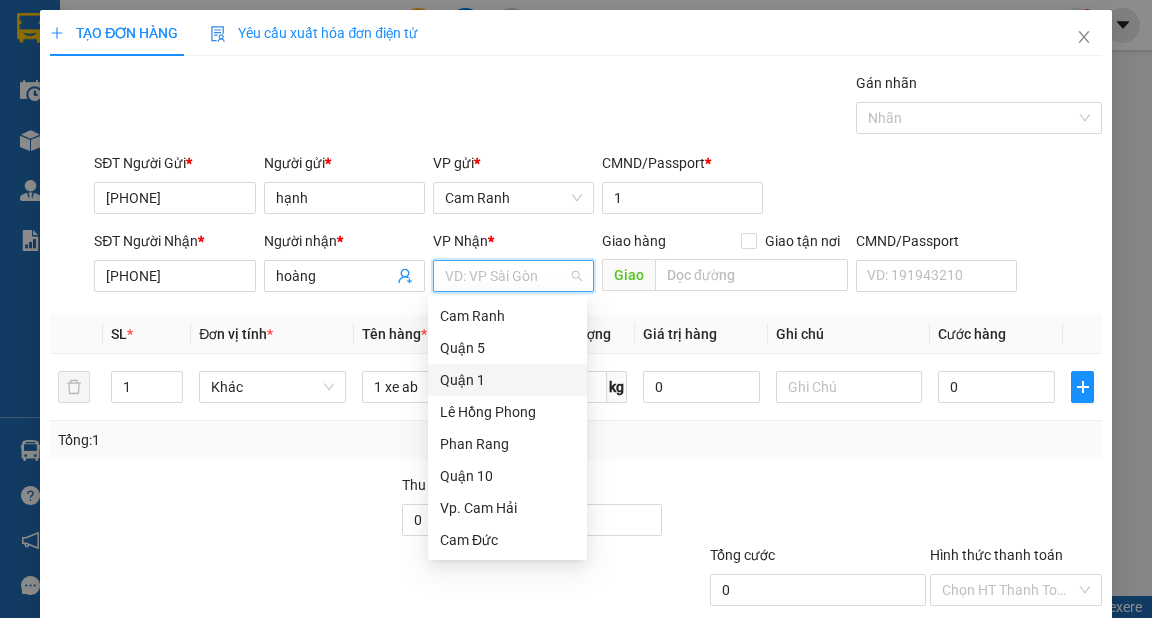 click on "Quận 1" at bounding box center (507, 380) 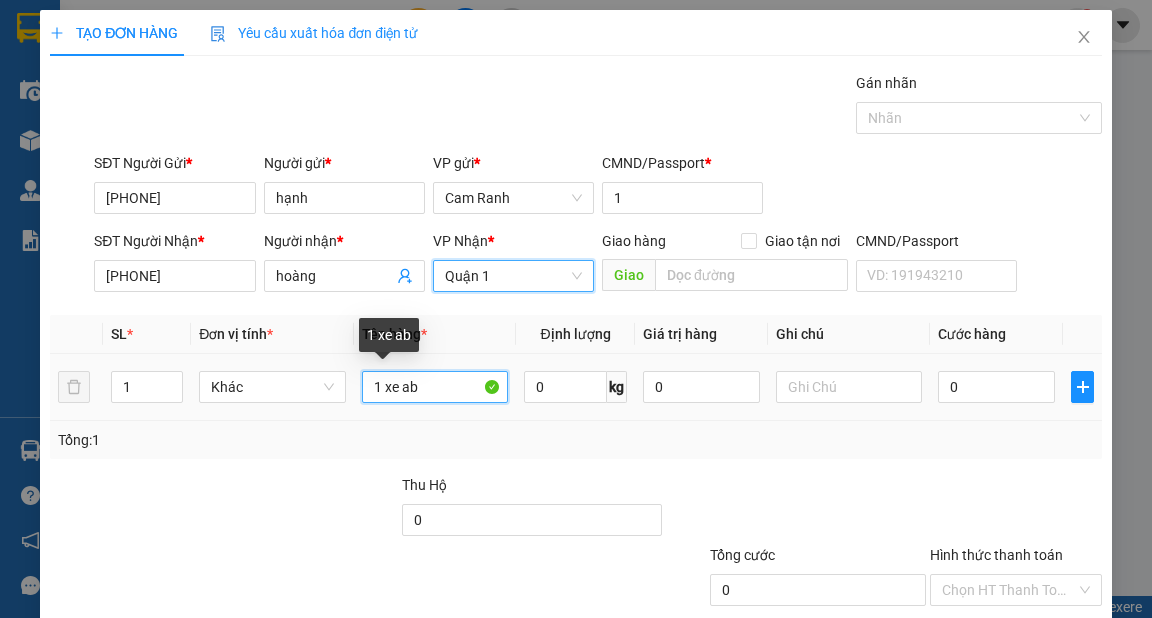 click on "1 xe ab" at bounding box center [435, 387] 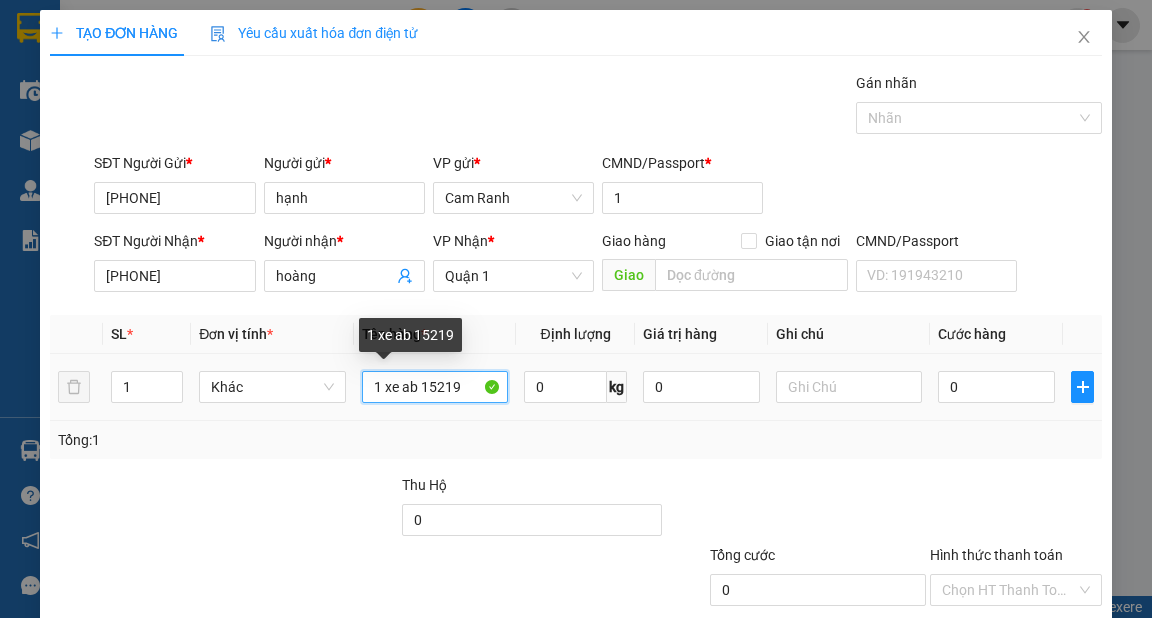 click on "1 xe ab 15219" at bounding box center [435, 387] 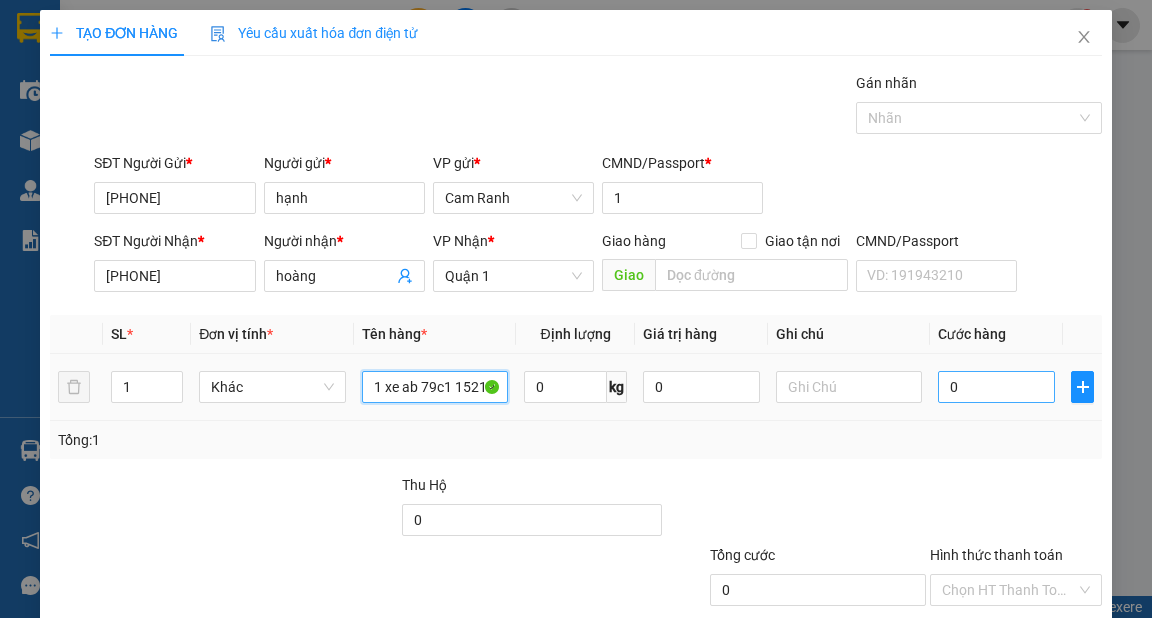 type on "1 xe ab 79c1 15219" 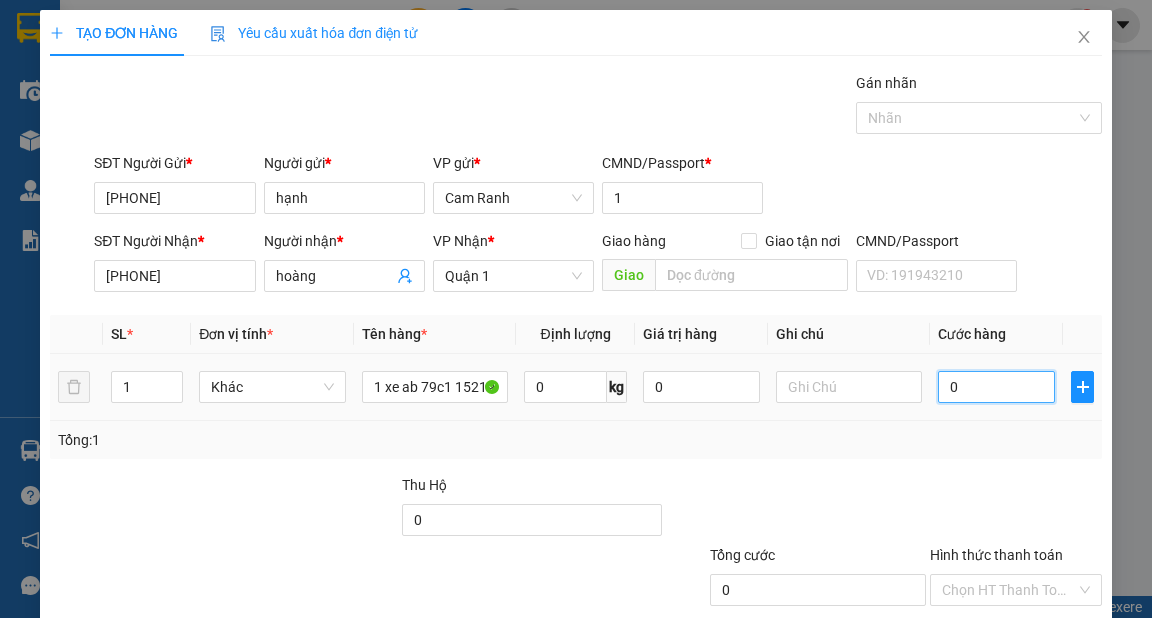 click on "0" at bounding box center [996, 387] 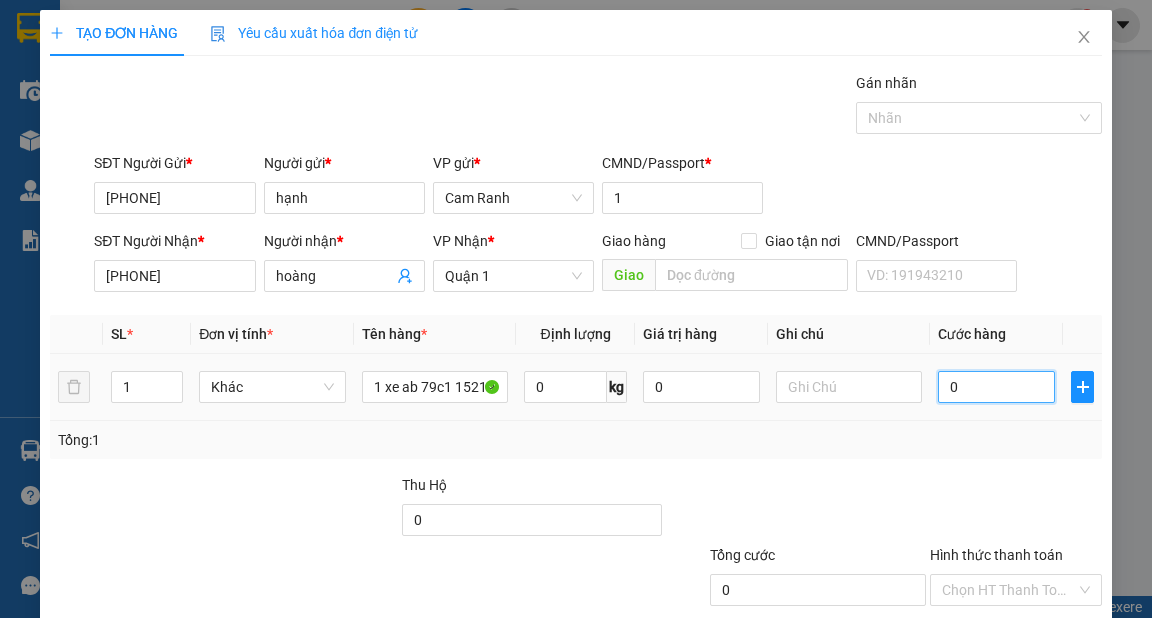 type on "4" 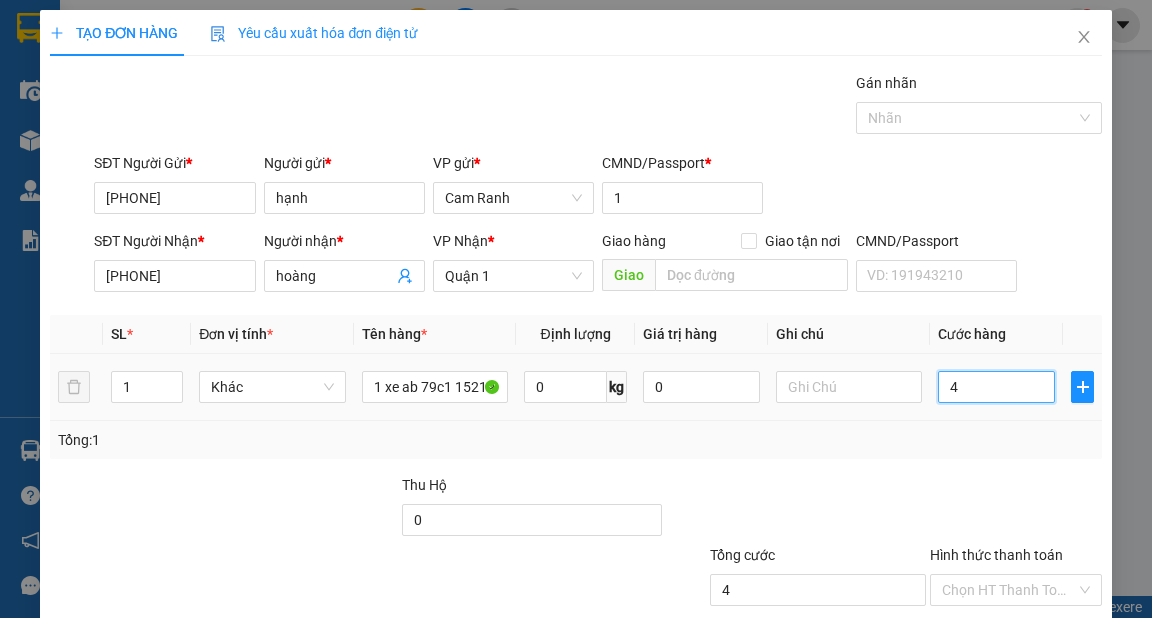 type on "45" 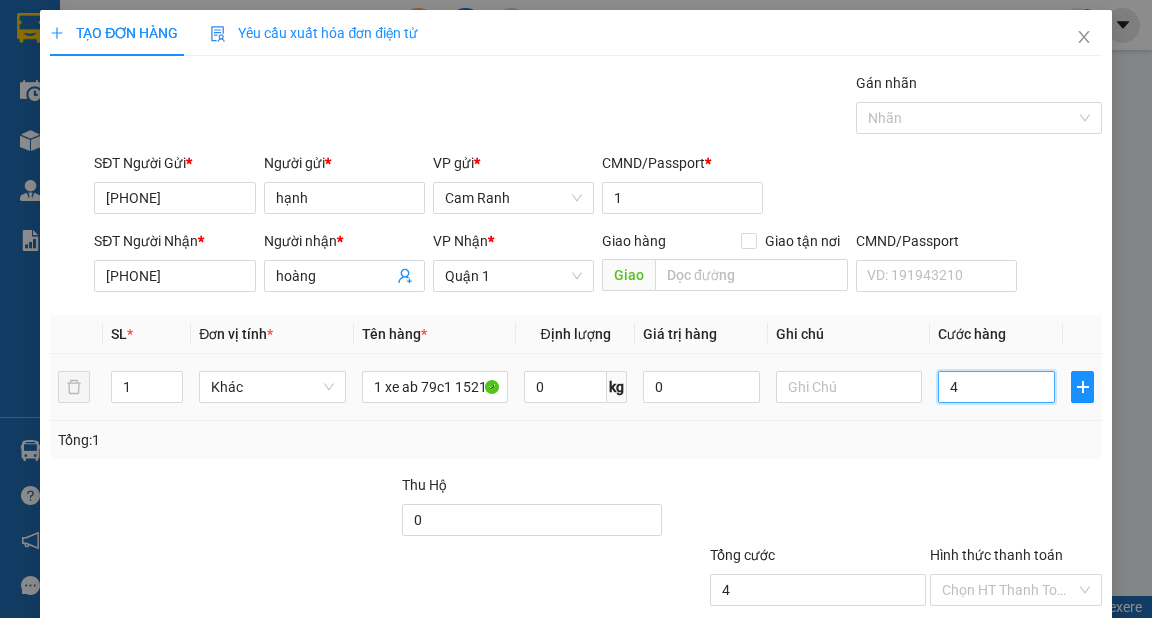 type on "45" 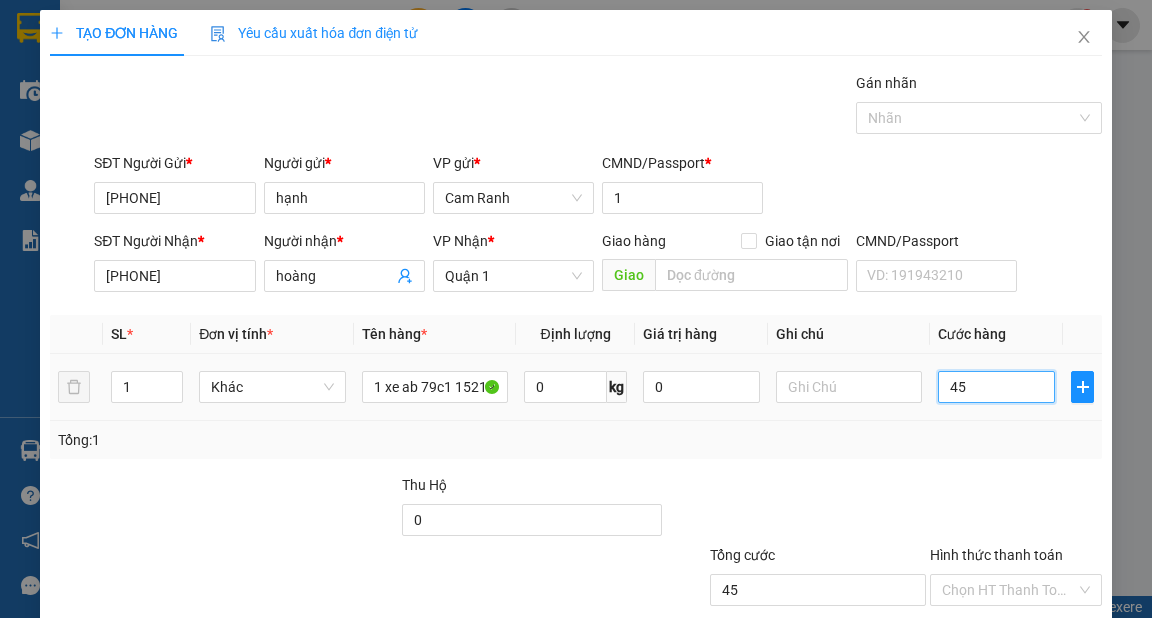 type on "450" 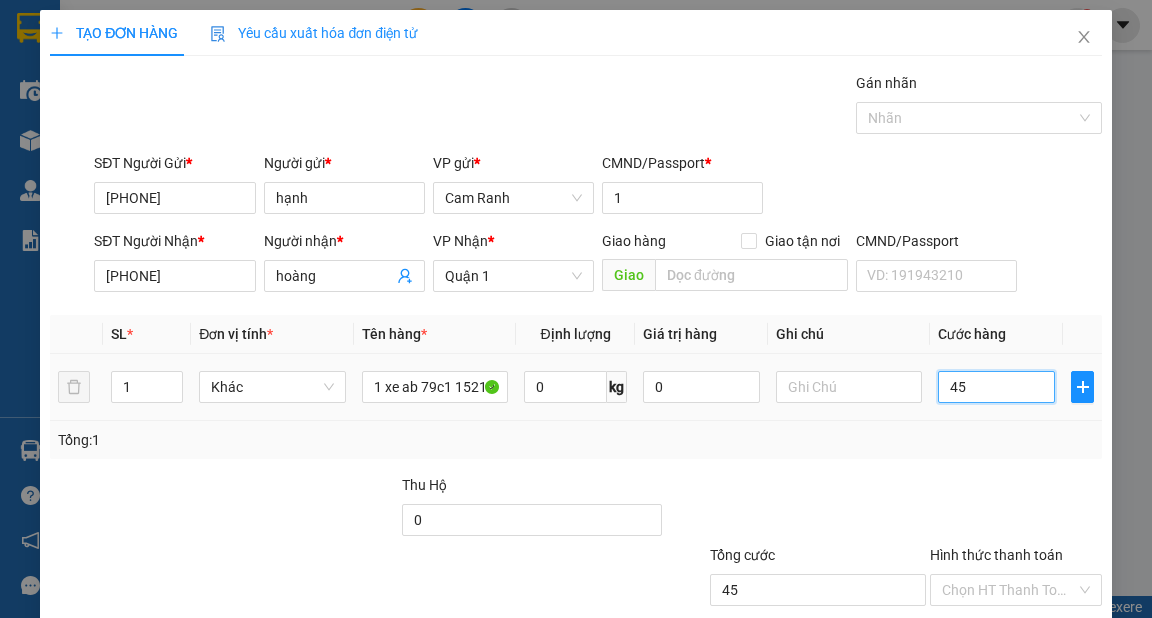 type on "450" 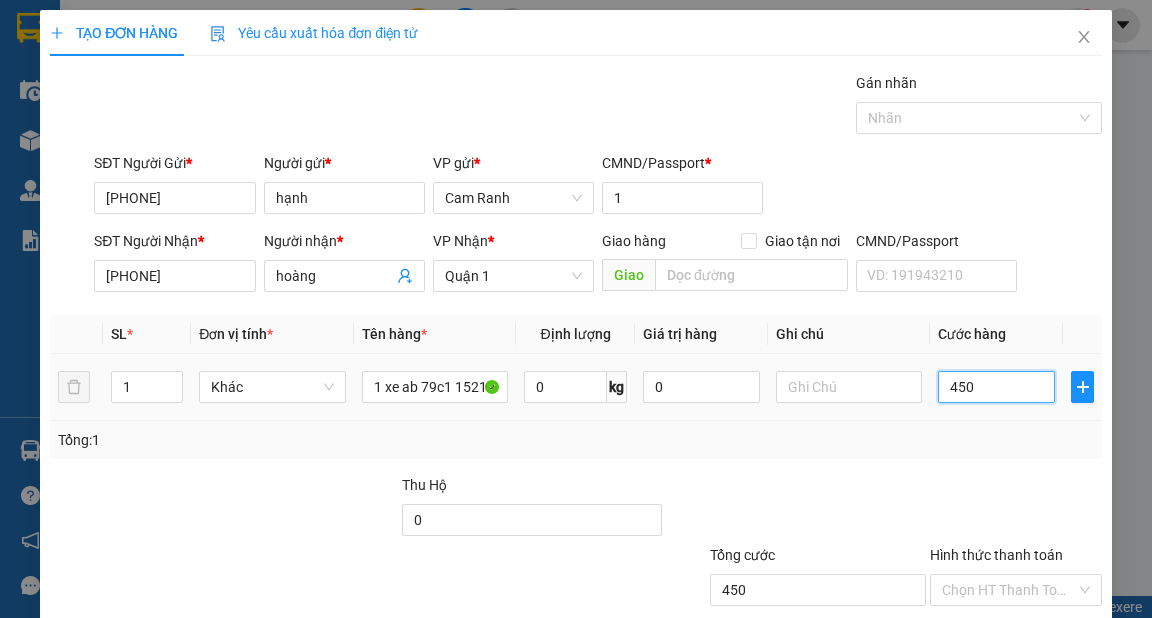 type on "450" 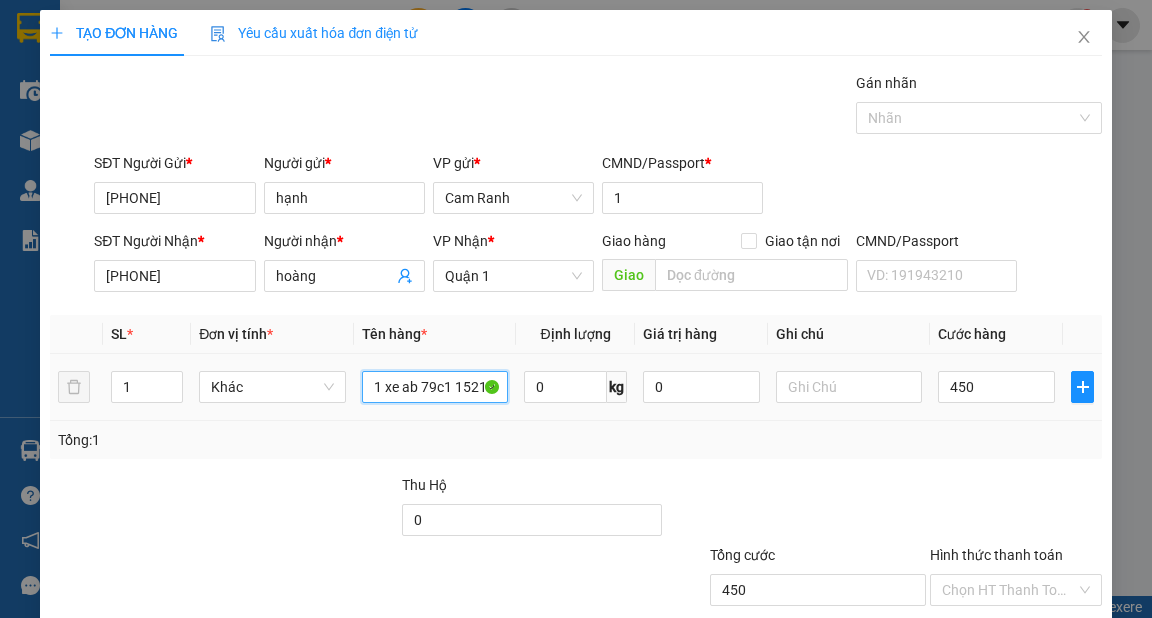 type on "450.000" 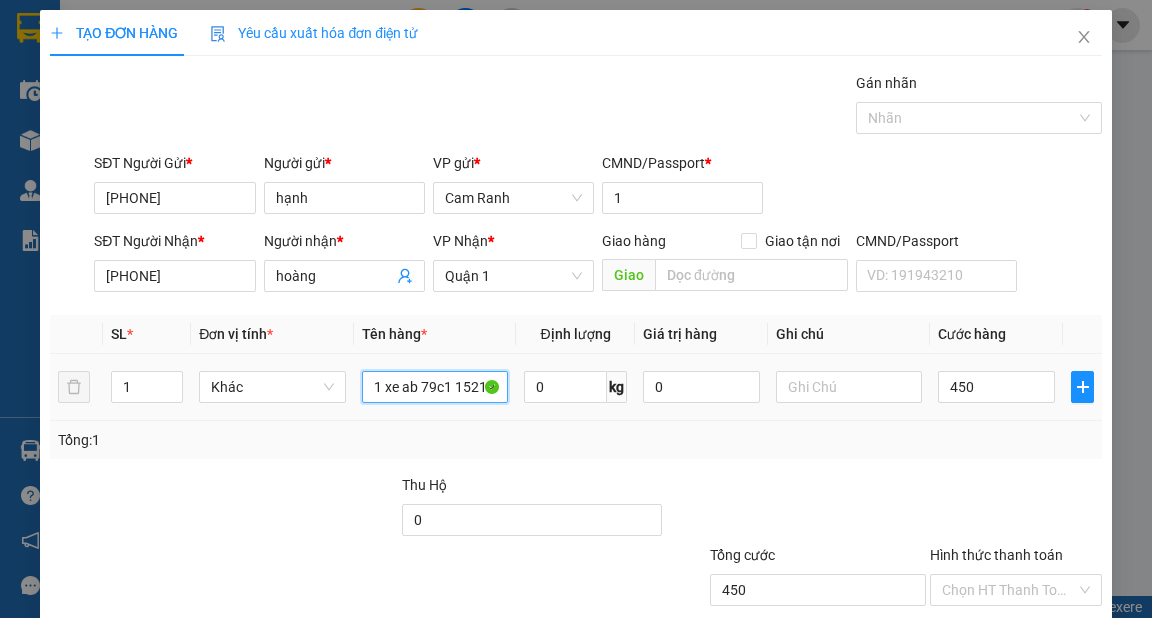 type on "450.000" 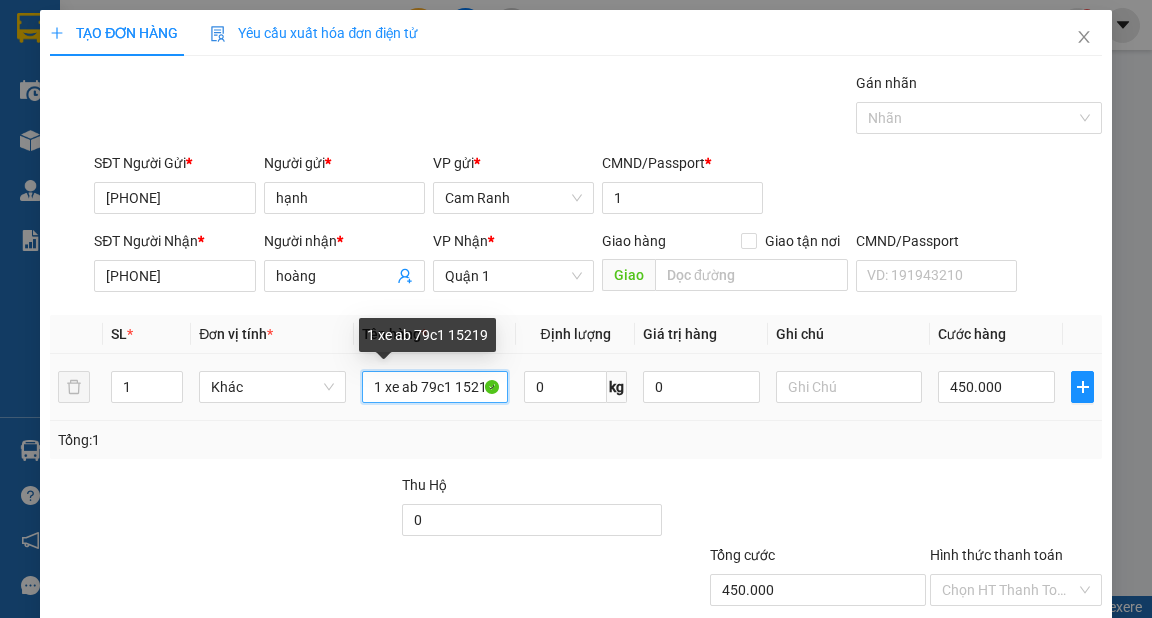 click on "1 xe ab 79c1 15219" at bounding box center [435, 387] 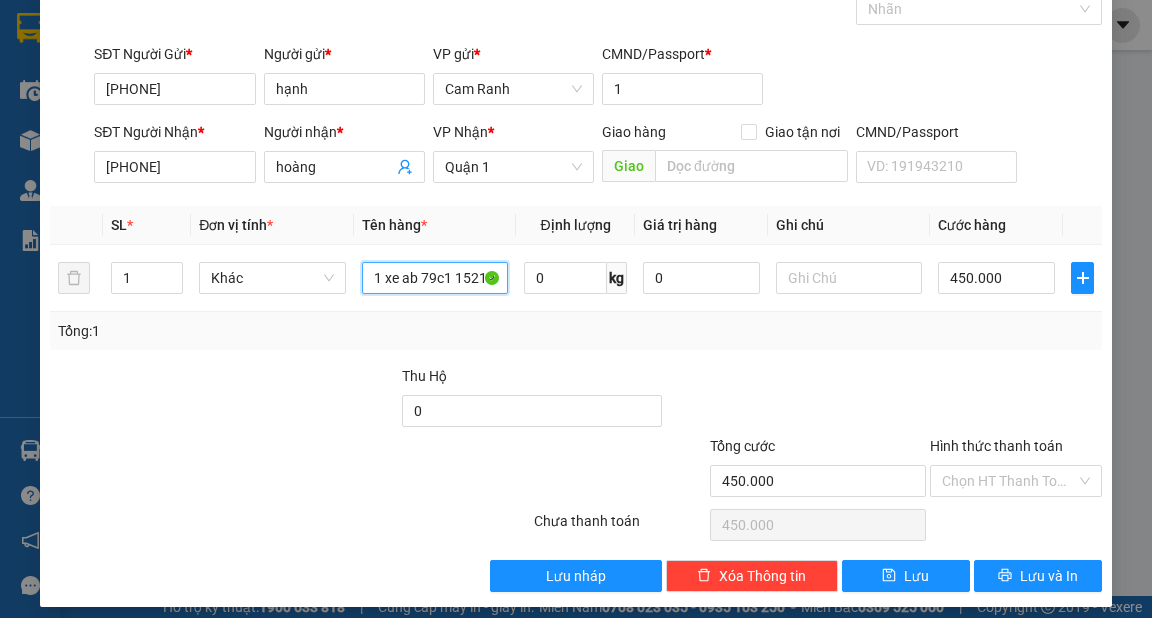 scroll, scrollTop: 120, scrollLeft: 0, axis: vertical 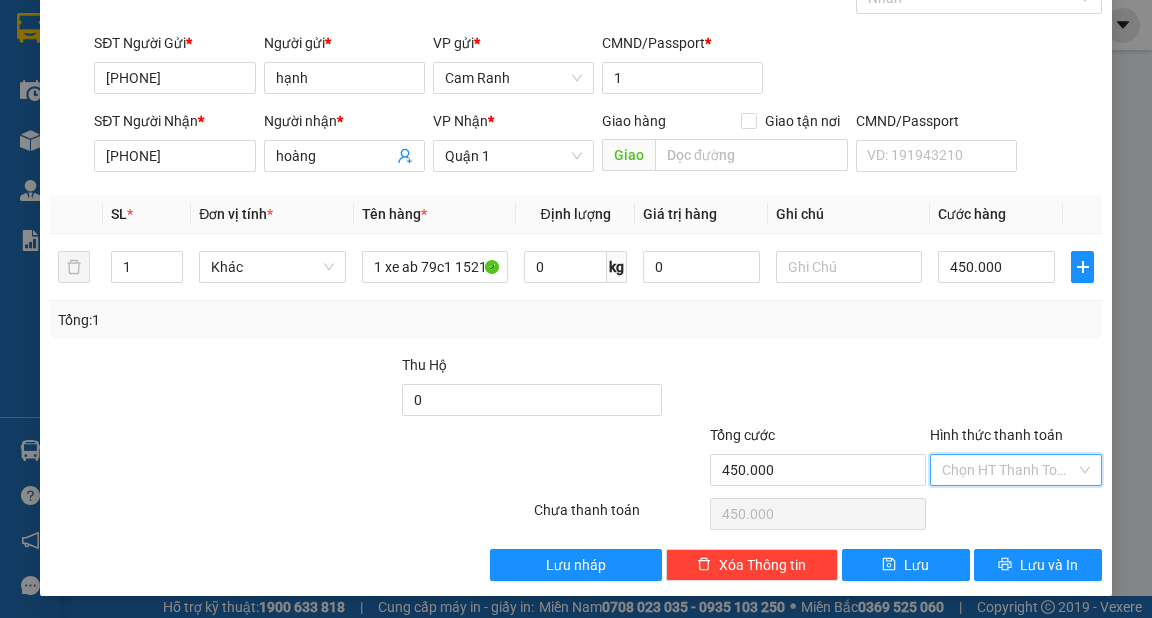 click on "Hình thức thanh toán" at bounding box center (1009, 470) 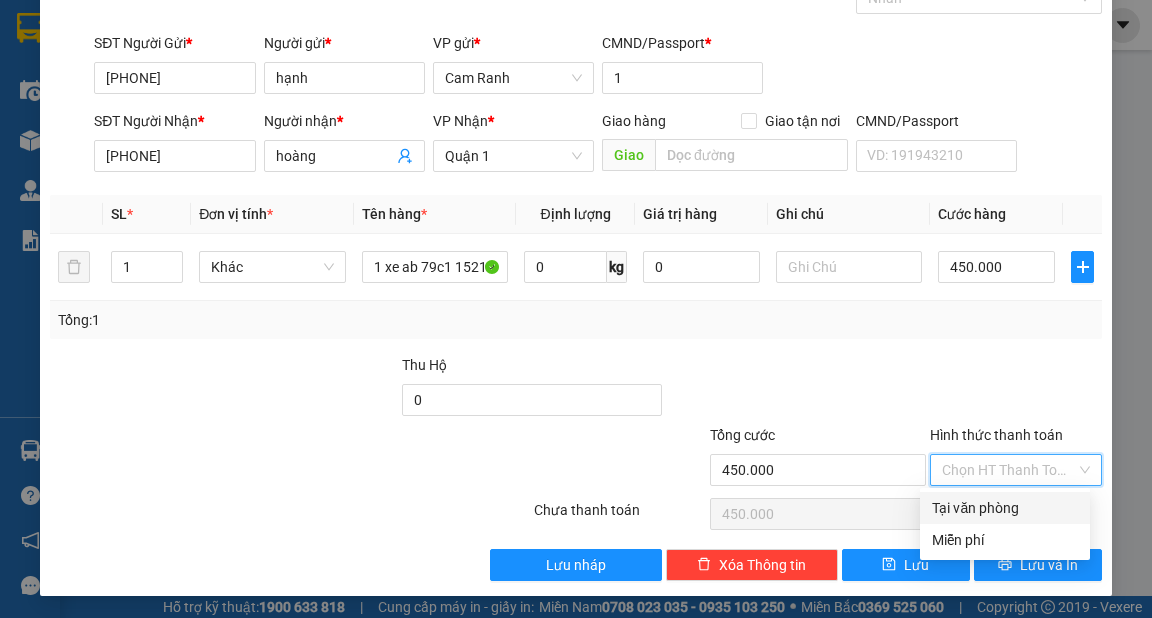 click on "Tại văn phòng" at bounding box center [1005, 508] 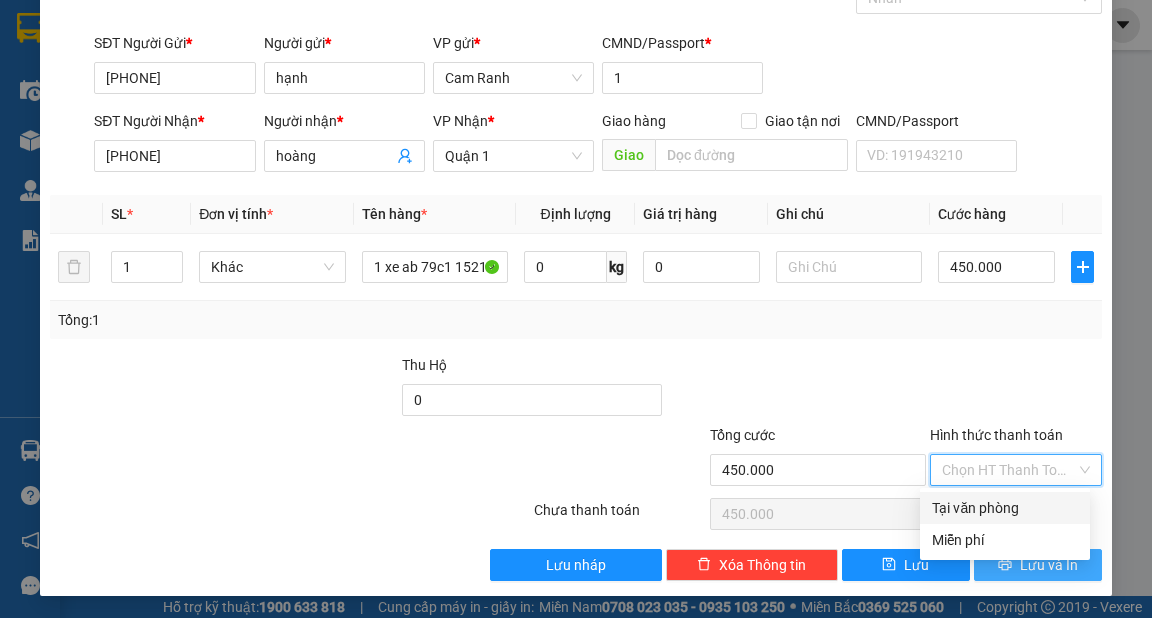 type on "0" 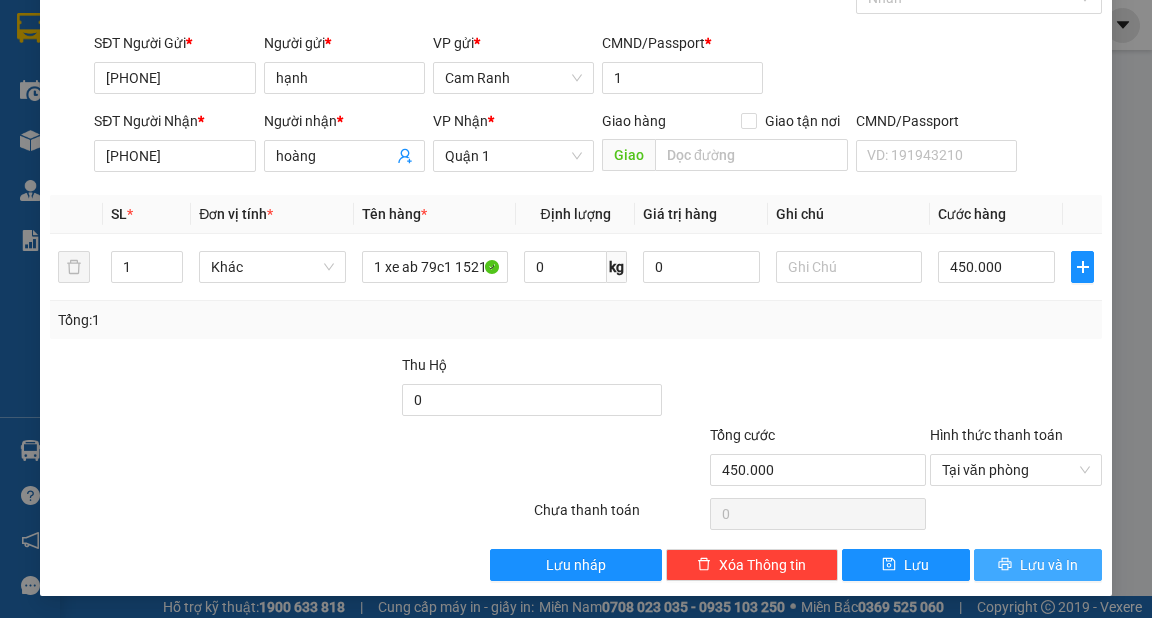 click on "Lưu và In" at bounding box center (1049, 565) 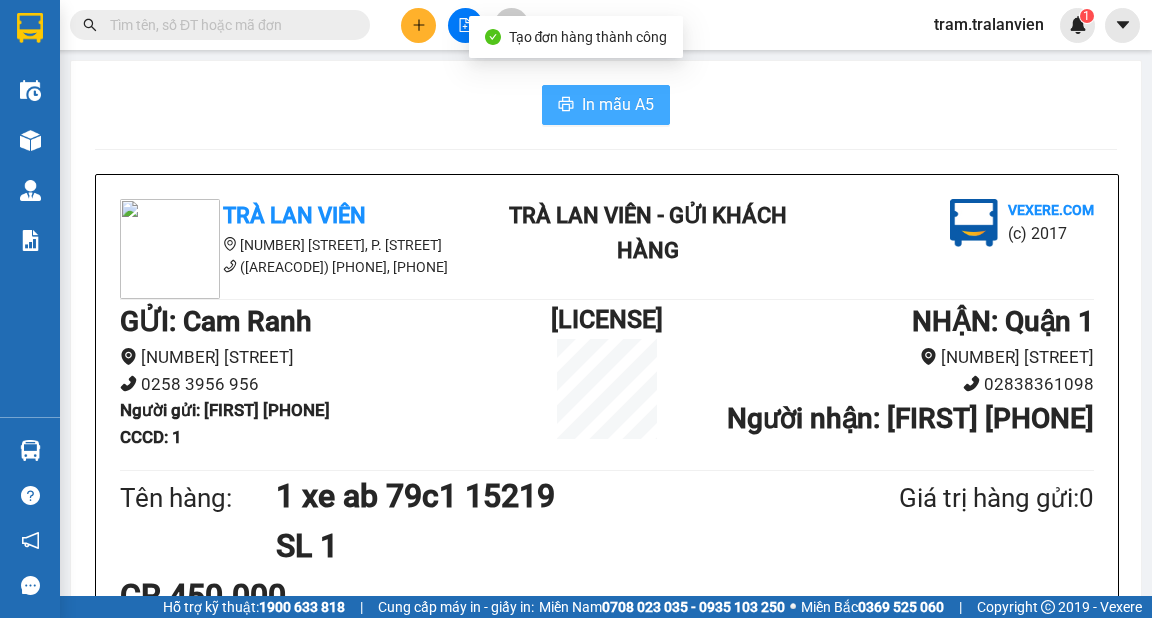 click on "In mẫu A5" at bounding box center (618, 104) 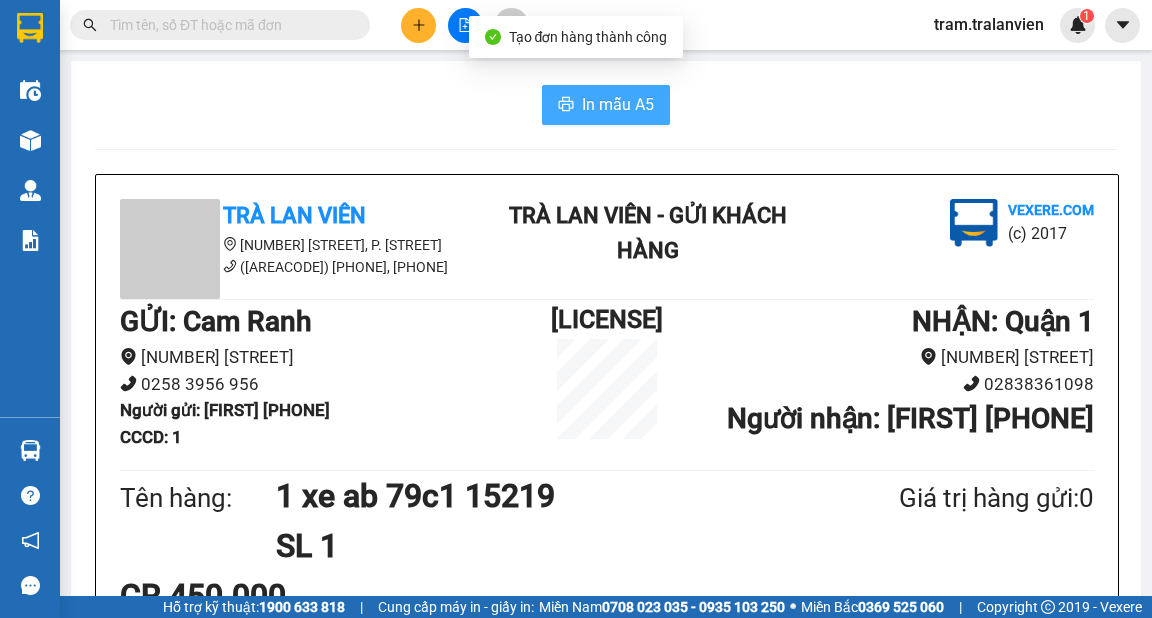 scroll, scrollTop: 0, scrollLeft: 0, axis: both 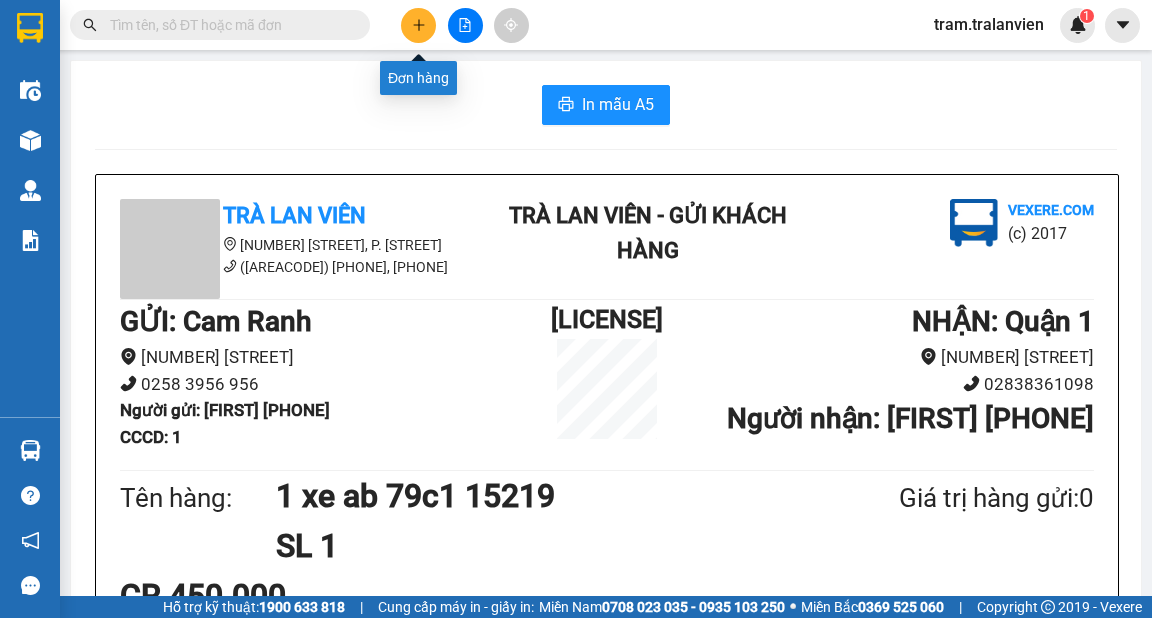 click 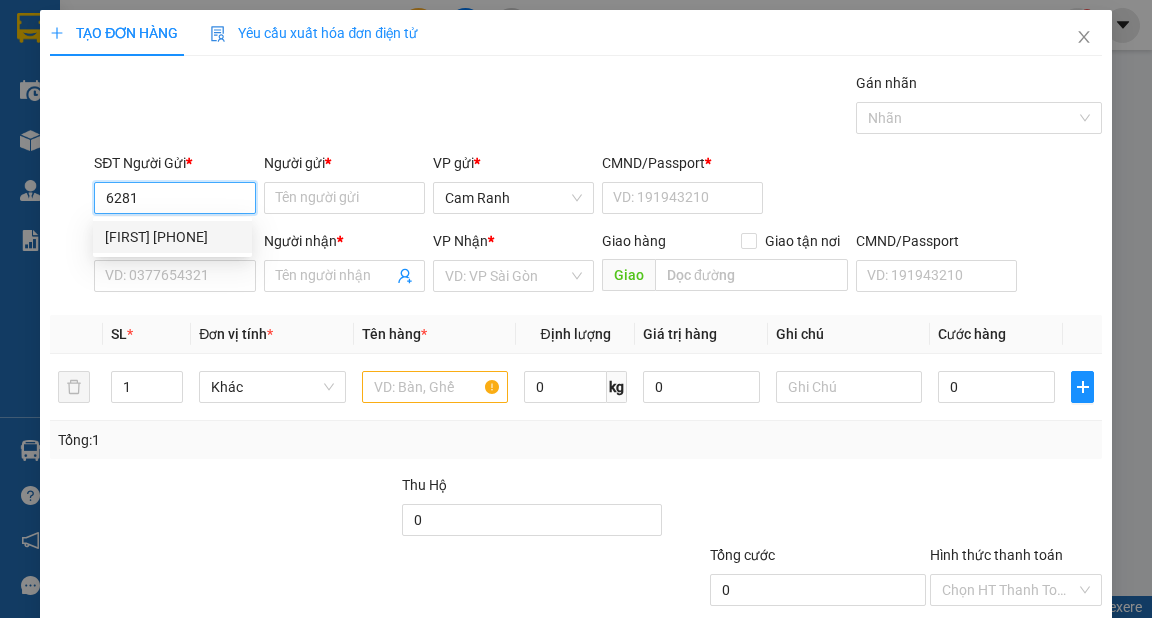 click on "[FIRST] [PHONE]" at bounding box center [172, 237] 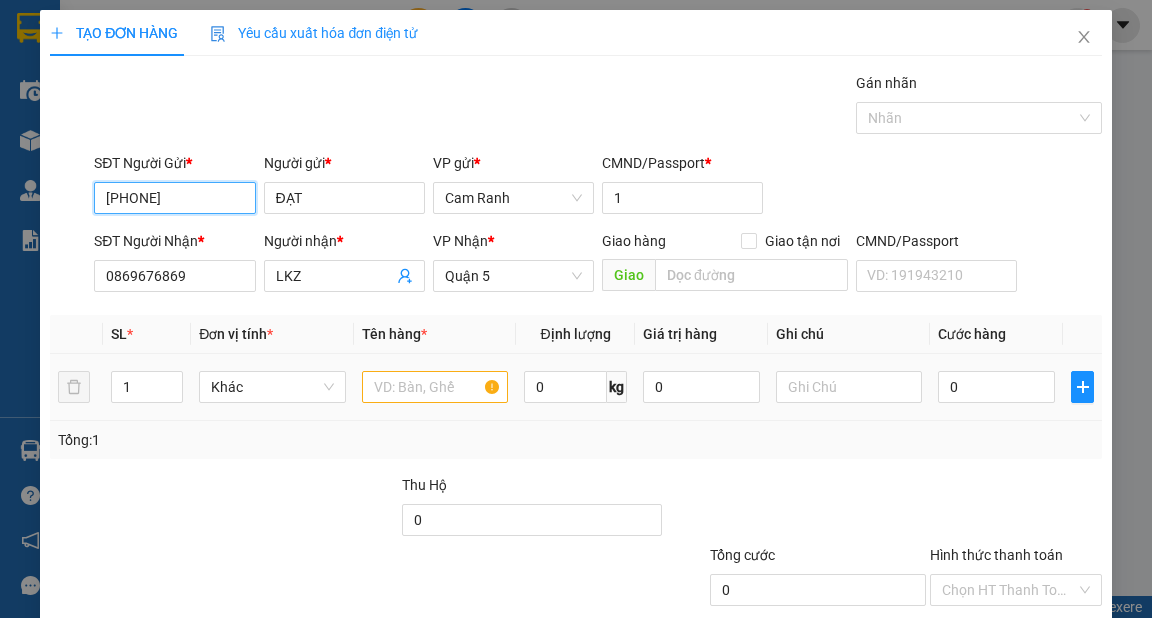 type on "[PHONE]" 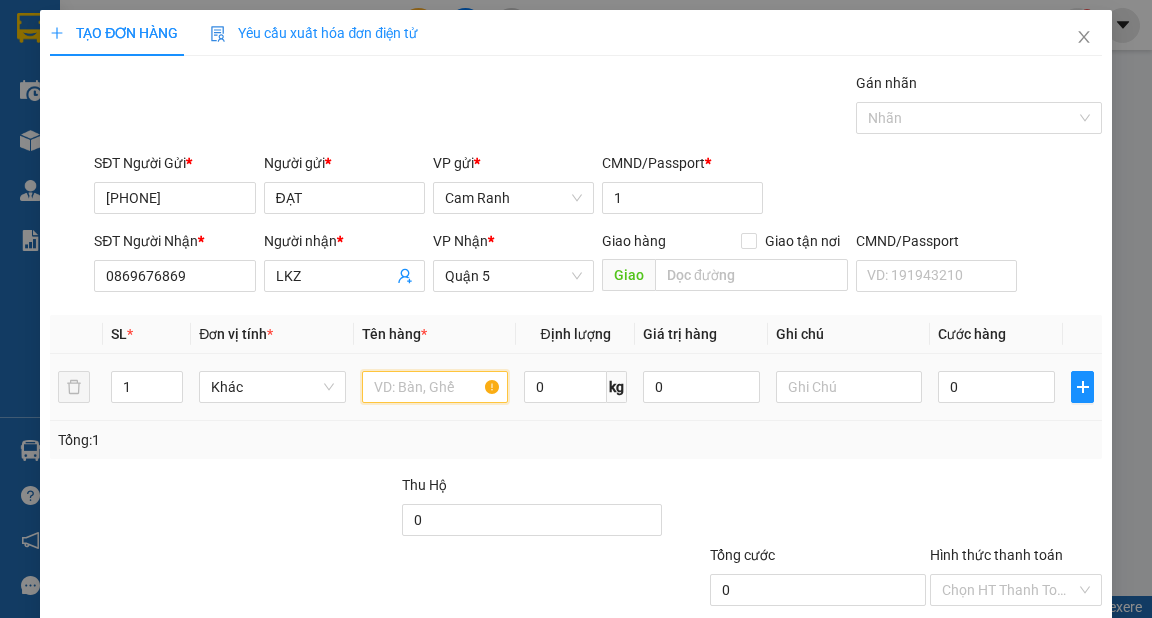 drag, startPoint x: 493, startPoint y: 397, endPoint x: 683, endPoint y: 409, distance: 190.37857 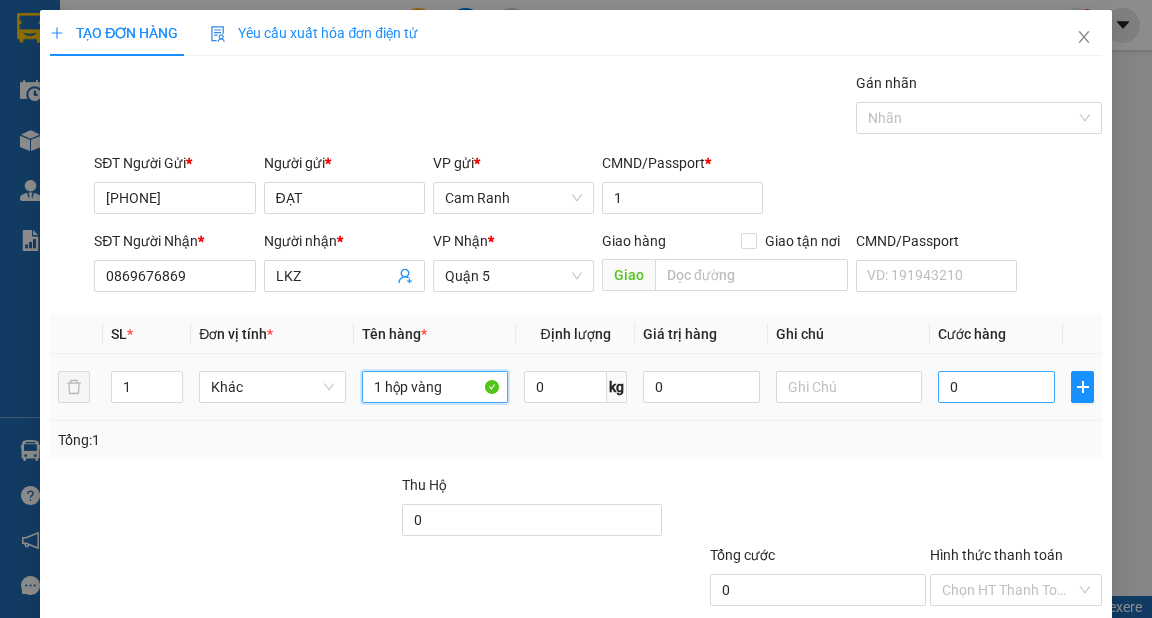 type on "1 hộp vàng" 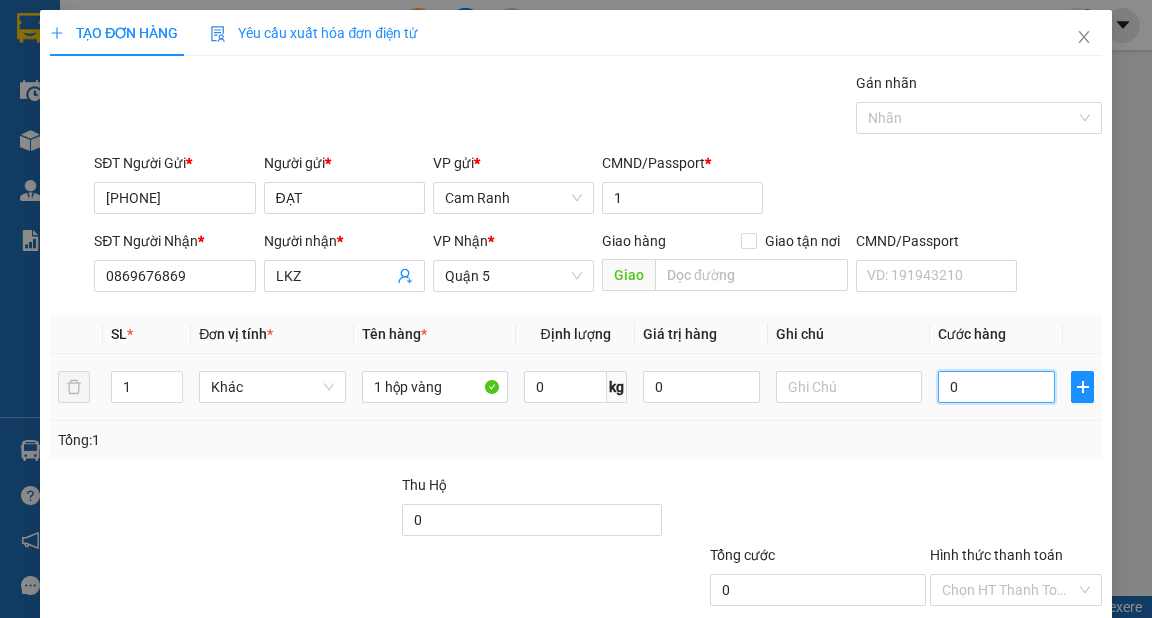 click on "0" at bounding box center [996, 387] 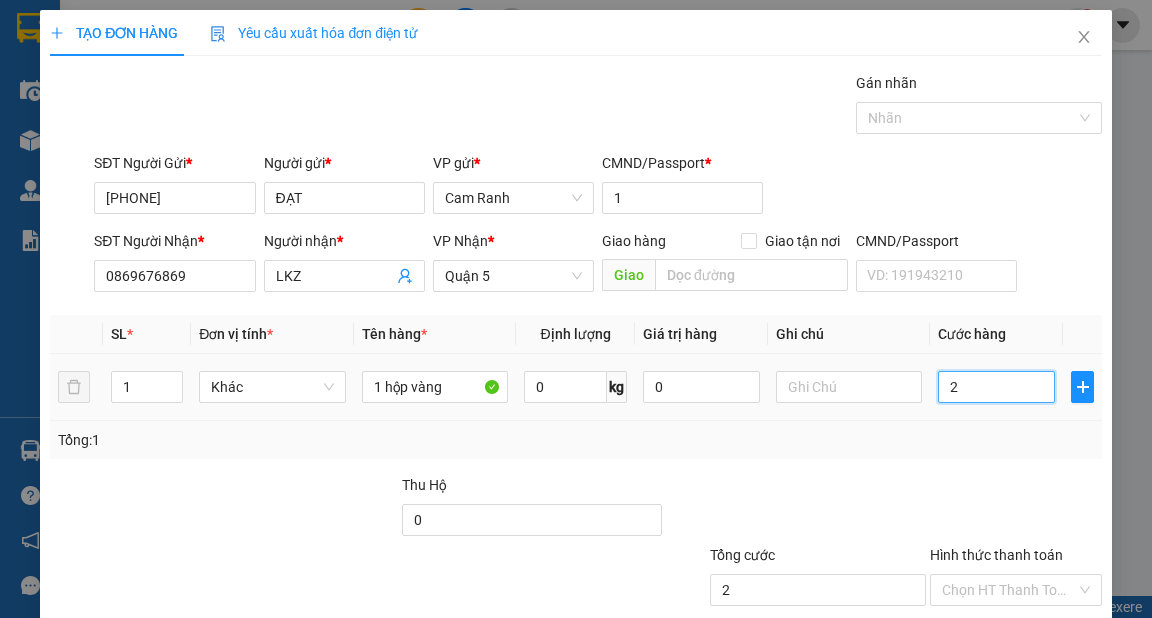 type on "25" 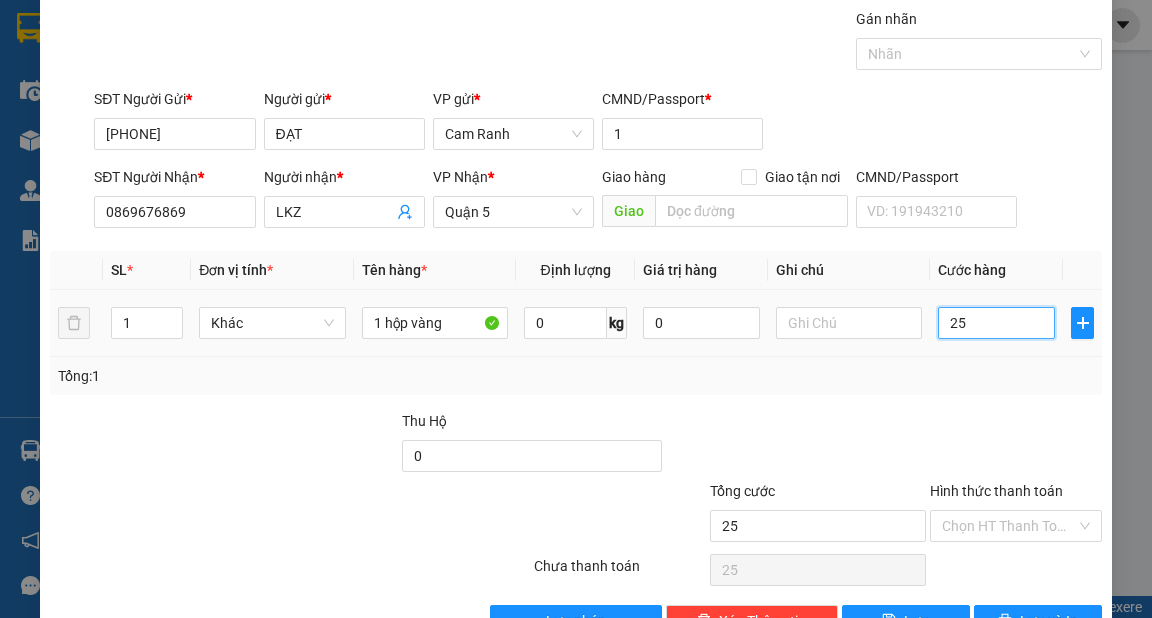 scroll, scrollTop: 120, scrollLeft: 0, axis: vertical 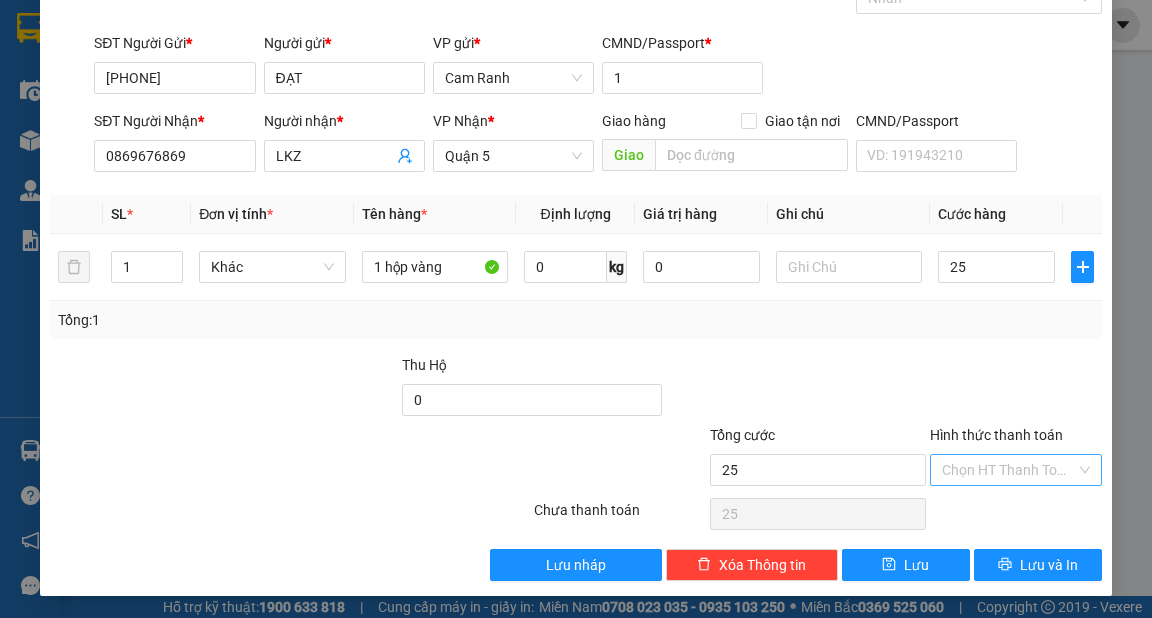 type on "25.000" 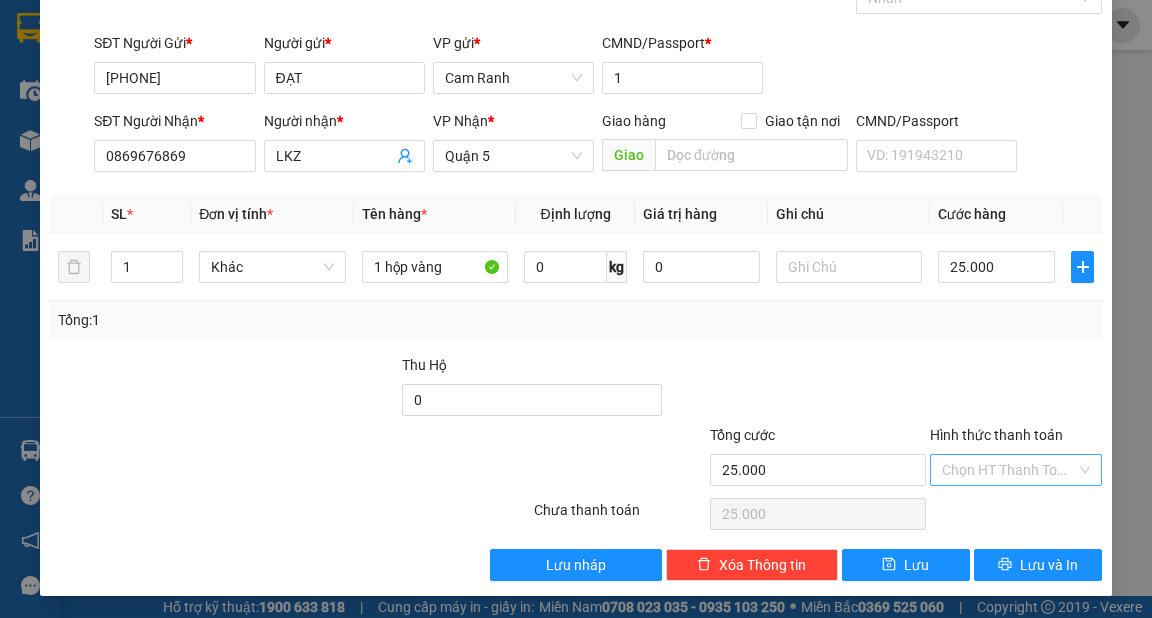 click on "Hình thức thanh toán" at bounding box center [1009, 470] 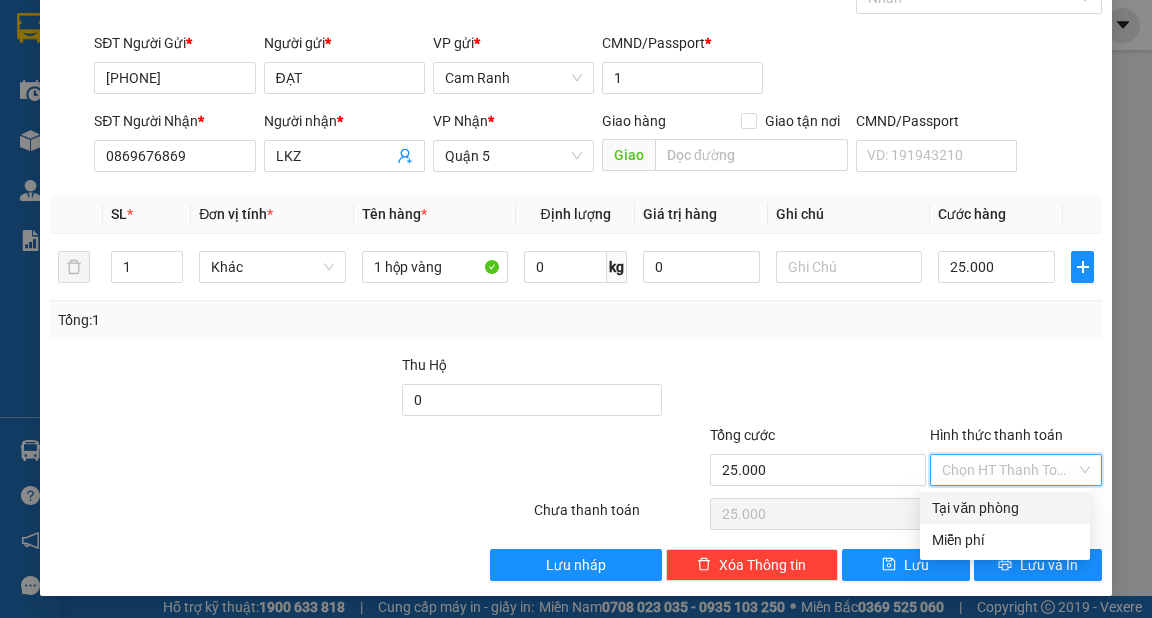 click on "Tại văn phòng" at bounding box center [1005, 508] 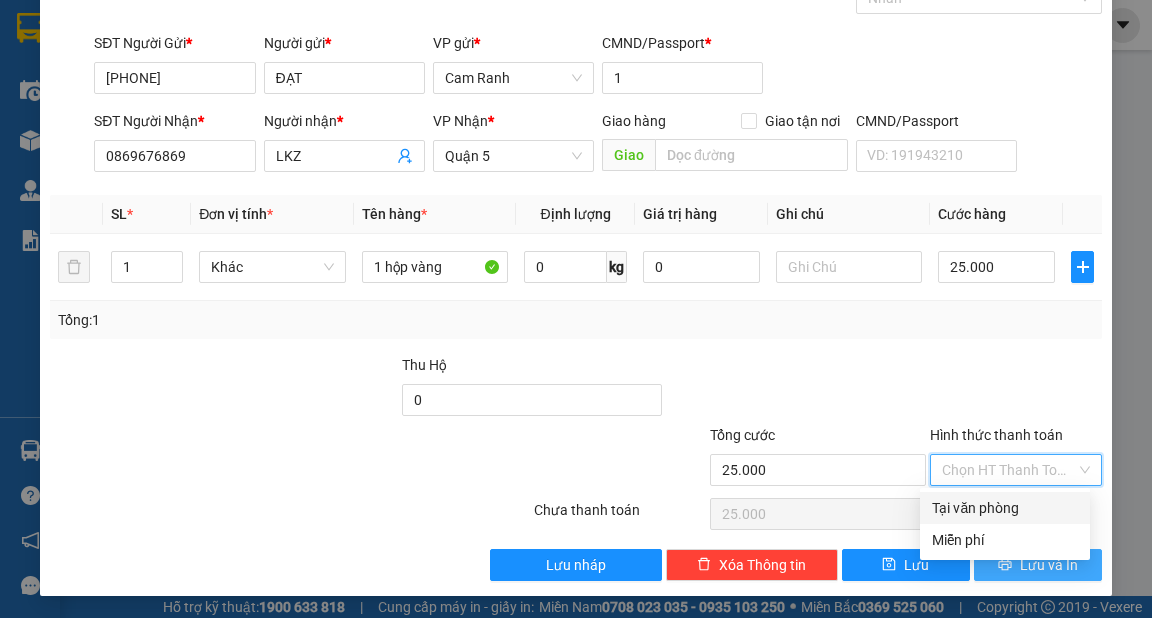 type on "0" 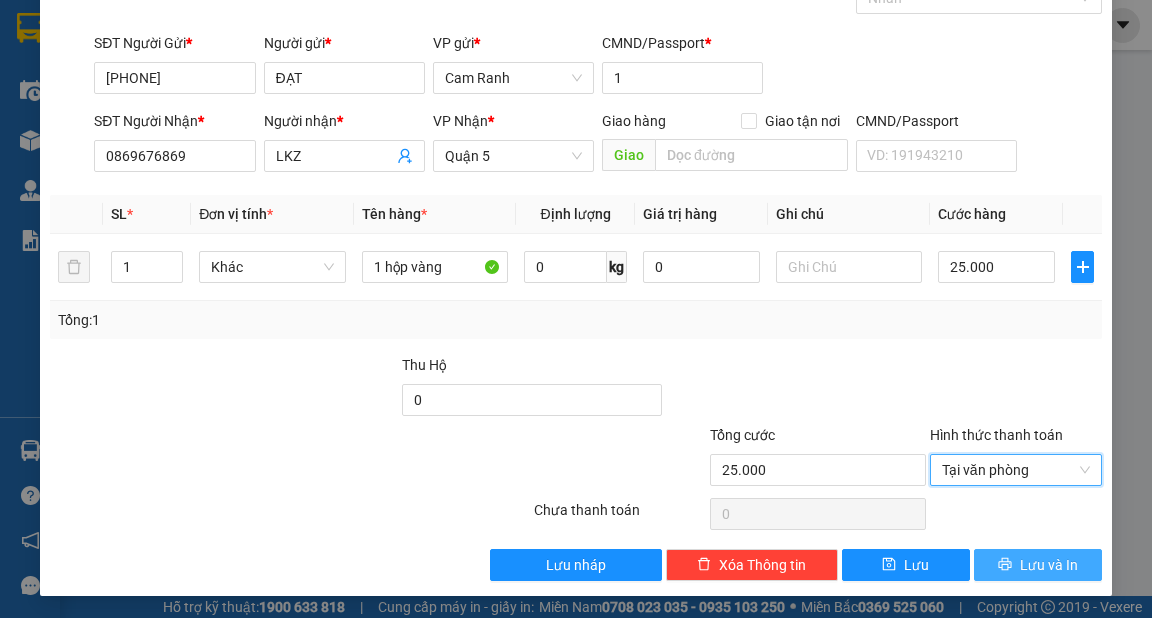 click on "Lưu và In" at bounding box center (1049, 565) 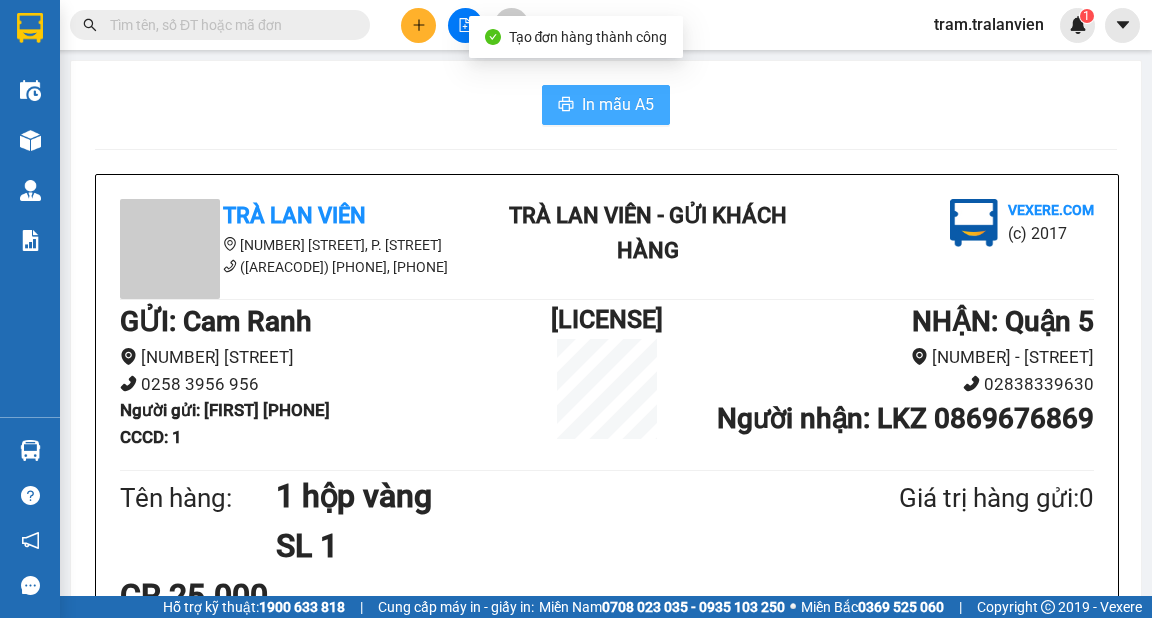 click on "In mẫu A5" at bounding box center [618, 104] 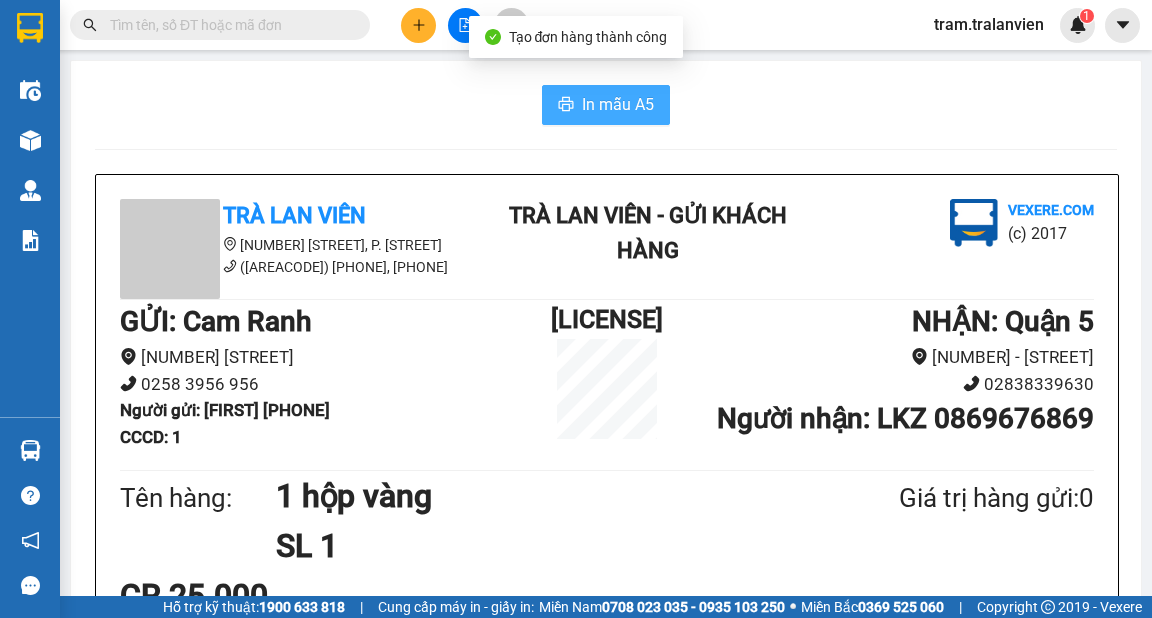 scroll, scrollTop: 0, scrollLeft: 0, axis: both 